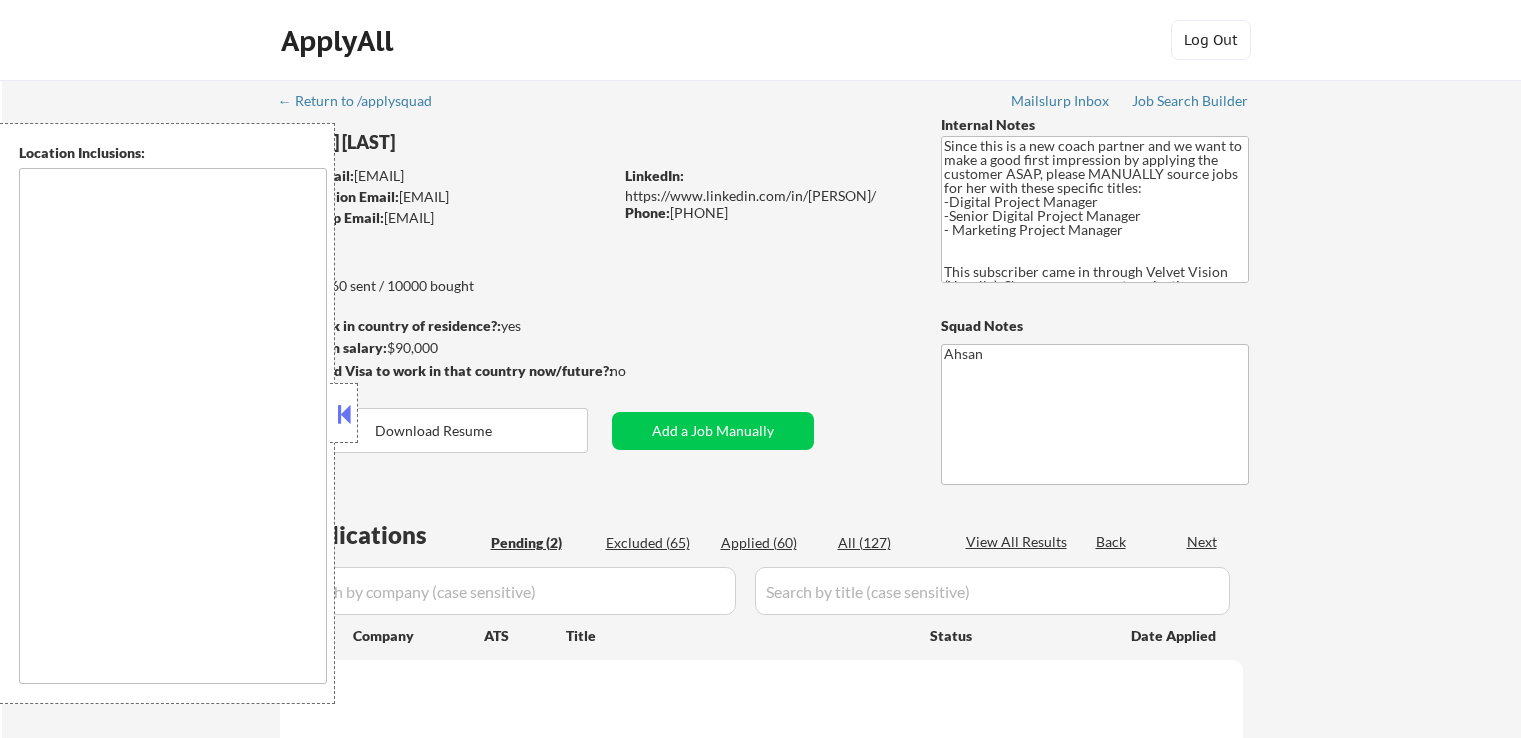 scroll, scrollTop: 0, scrollLeft: 0, axis: both 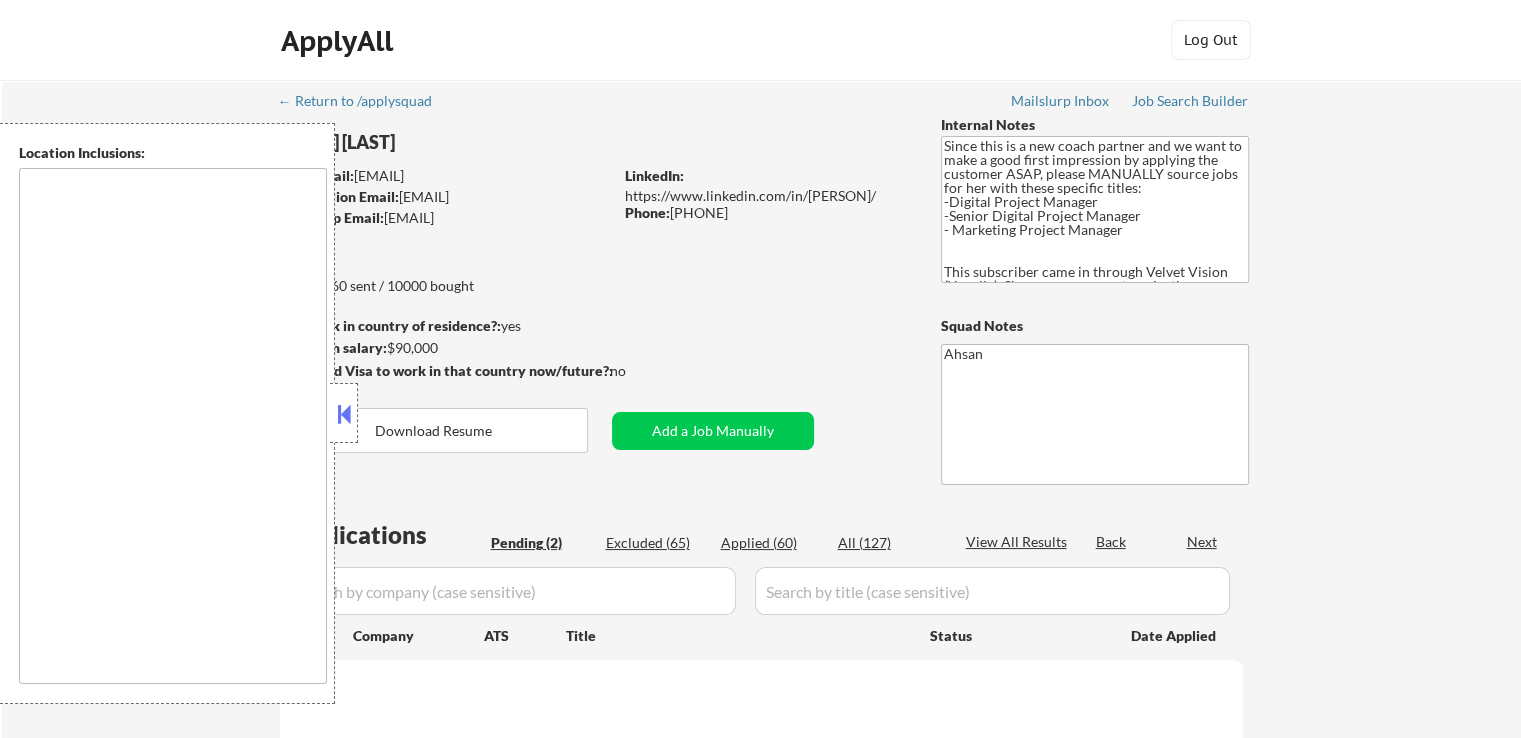 select on ""pending"" 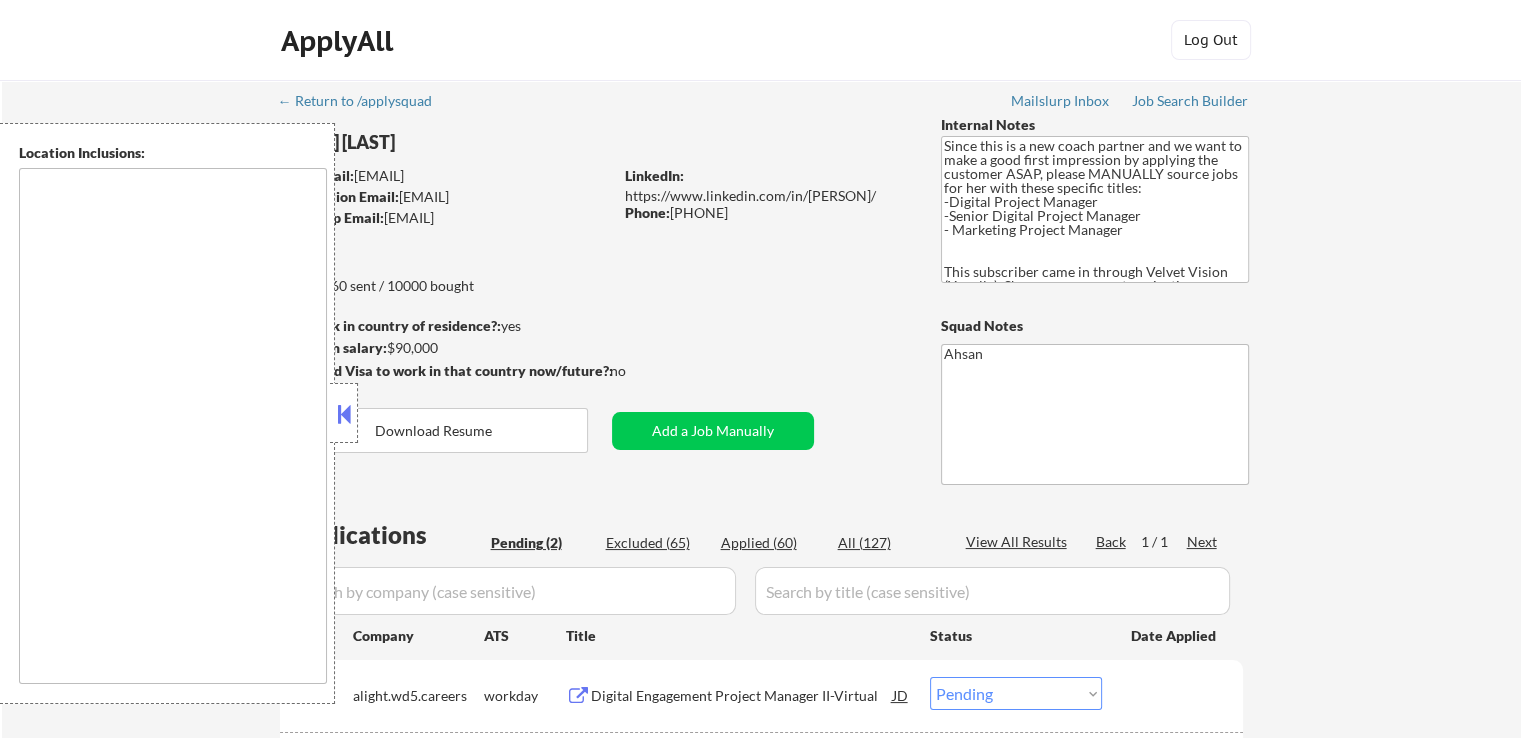 type on "[CITY], [STATE]   [CITY], [STATE]   [CITY], [STATE]   [CITY], [STATE]   [CITY], [STATE]   [CITY], [STATE]   [CITY], [STATE]   [CITY], [STATE]   [CITY], [STATE]   [CITY], [STATE]   [CITY], [STATE]   [CITY], [STATE]   [CITY], [STATE]   [CITY], [STATE]   [CITY], [STATE]   [CITY], [STATE]   [CITY], [STATE]   [CITY], [STATE]   [CITY], [STATE]   [CITY], [STATE]   [CITY], [STATE]   [CITY], [STATE]   [CITY], [STATE]   [CITY], [STATE]   [CITY], [STATE]   [CITY], [STATE]   [CITY], [STATE]   [CITY], [STATE]   [CITY], [STATE]   [CITY], [STATE]   [CITY], [STATE]   [CITY], [STATE]" 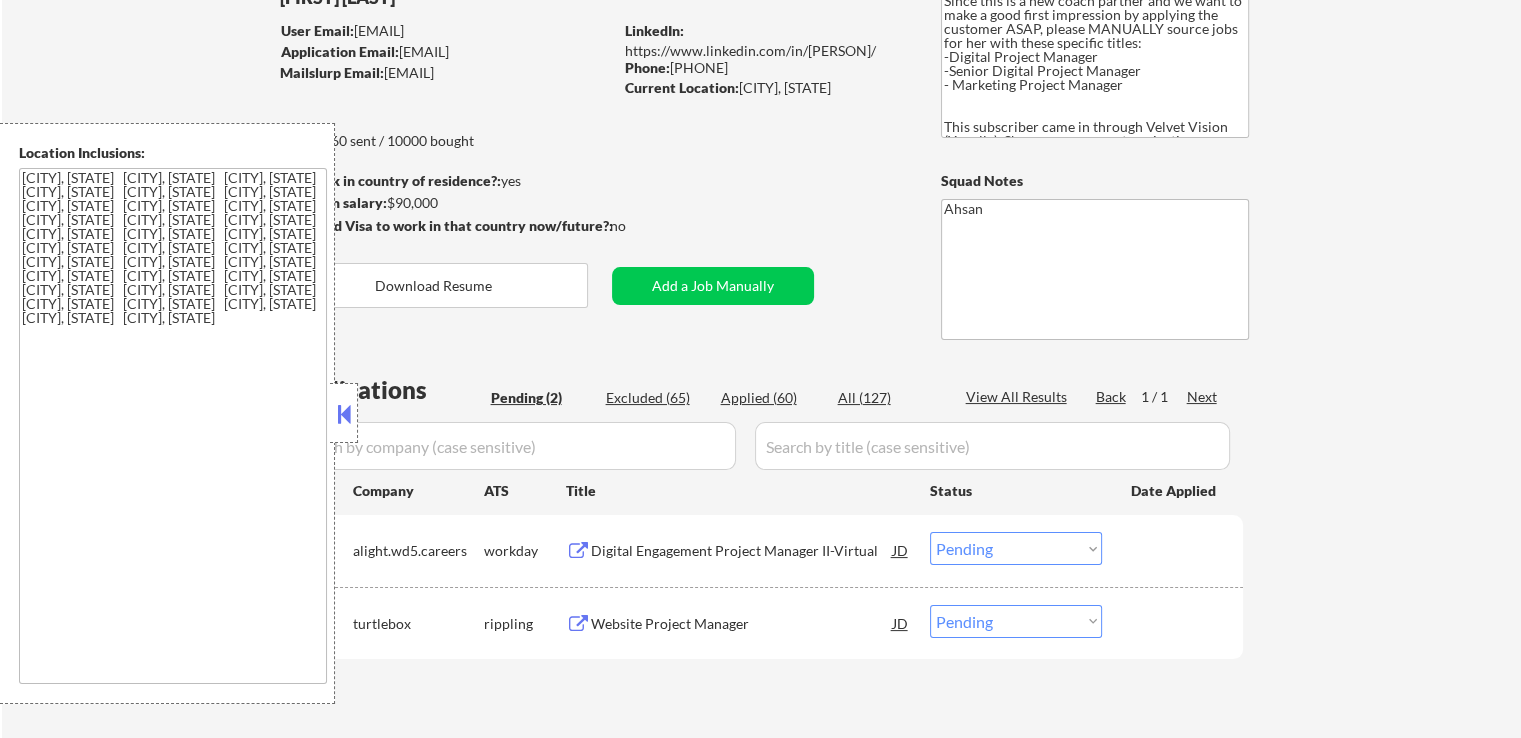 scroll, scrollTop: 300, scrollLeft: 0, axis: vertical 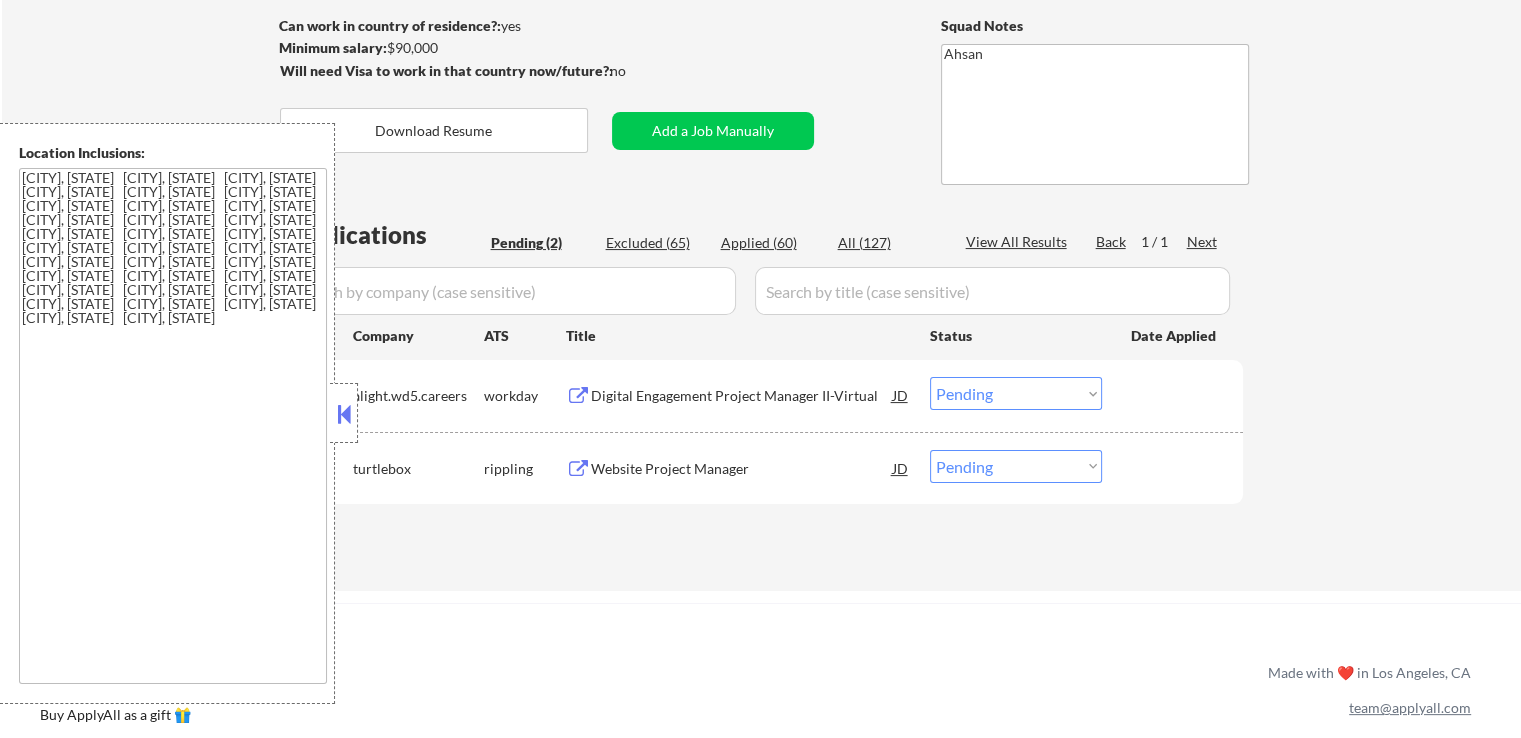 click on "Digital Engagement Project Manager II-Virtual" at bounding box center (742, 396) 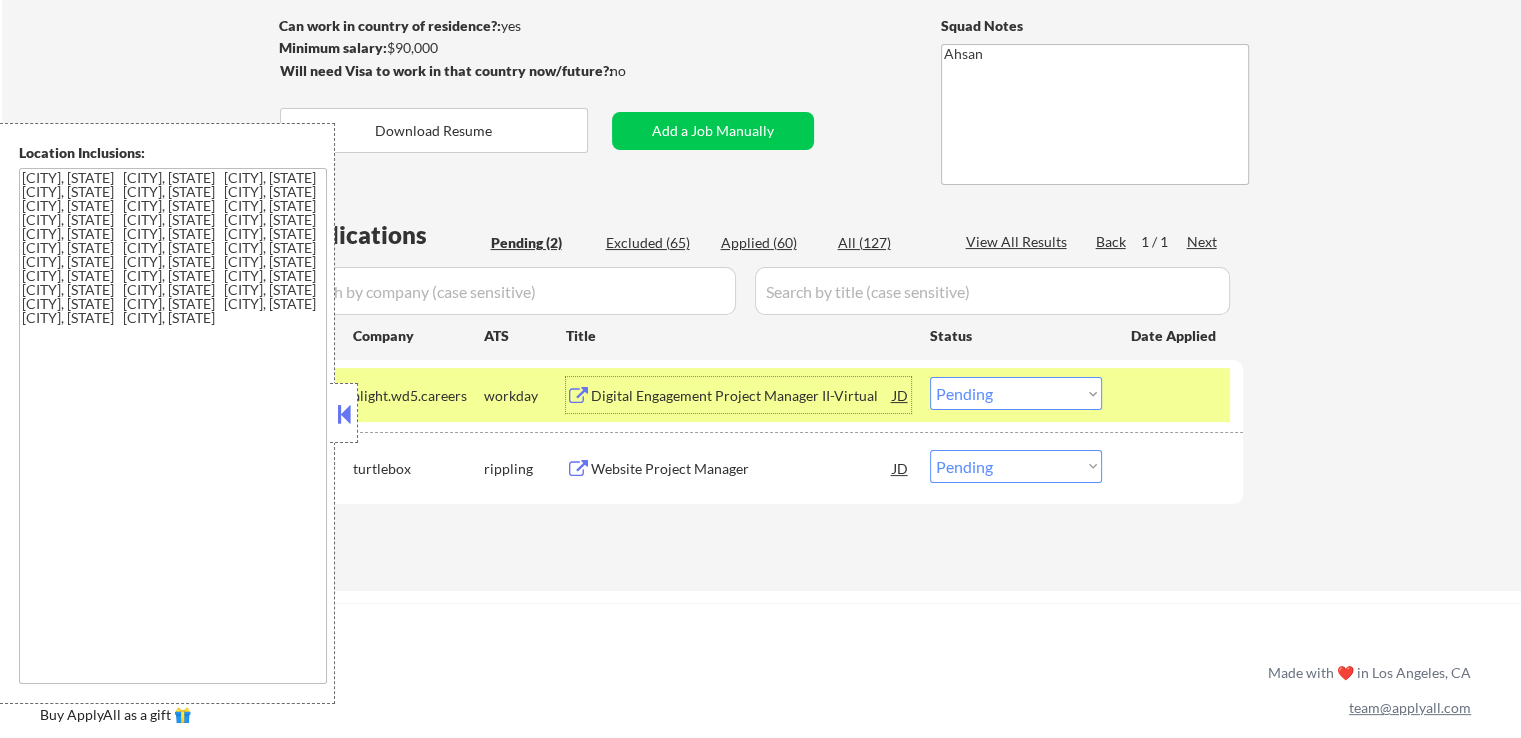 click on "Website Project Manager" at bounding box center [742, 469] 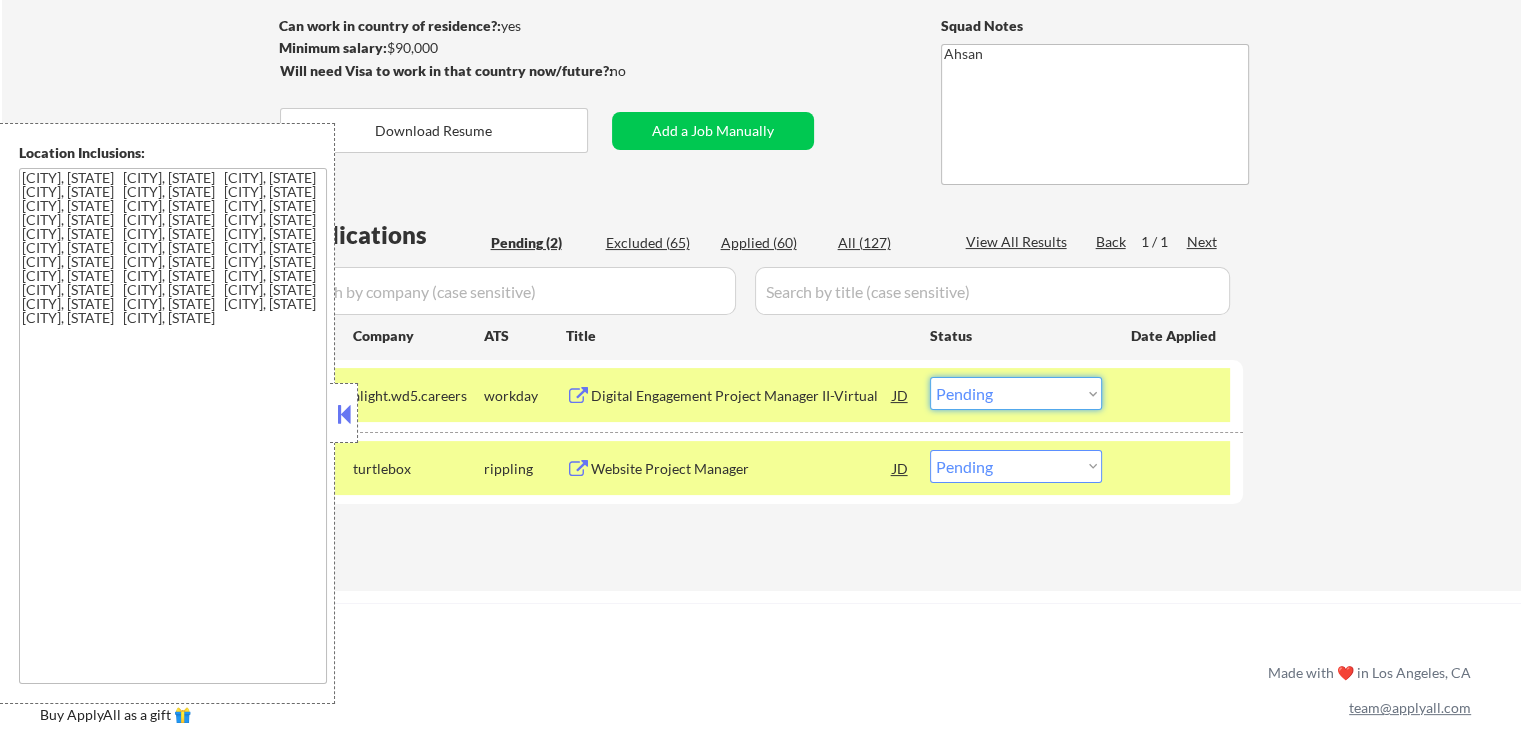 drag, startPoint x: 981, startPoint y: 386, endPoint x: 979, endPoint y: 406, distance: 20.09975 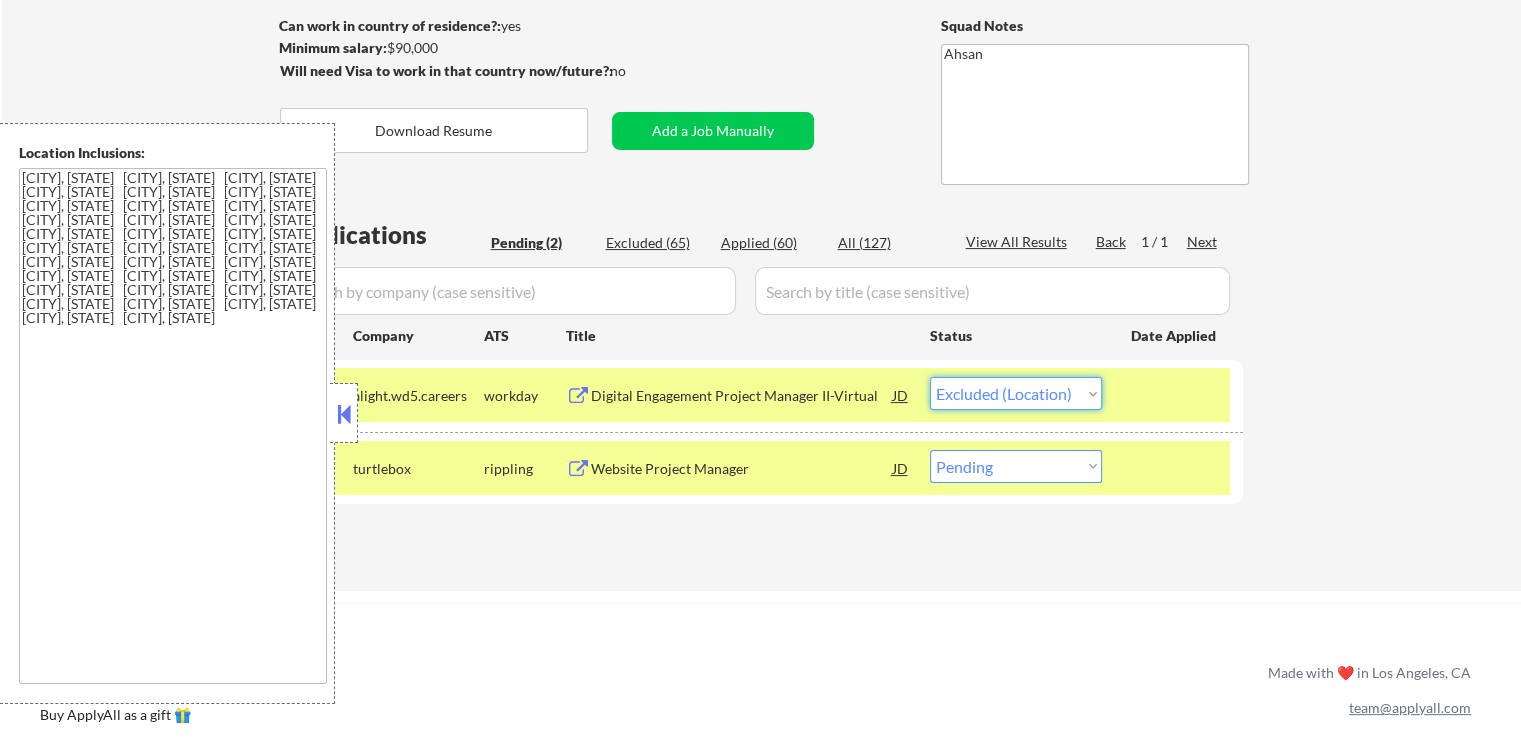 click on "Choose an option... Pending Applied Excluded (Questions) Excluded (Expired) Excluded (Location) Excluded (Bad Match) Excluded (Blocklist) Excluded (Salary) Excluded (Other)" at bounding box center (1016, 393) 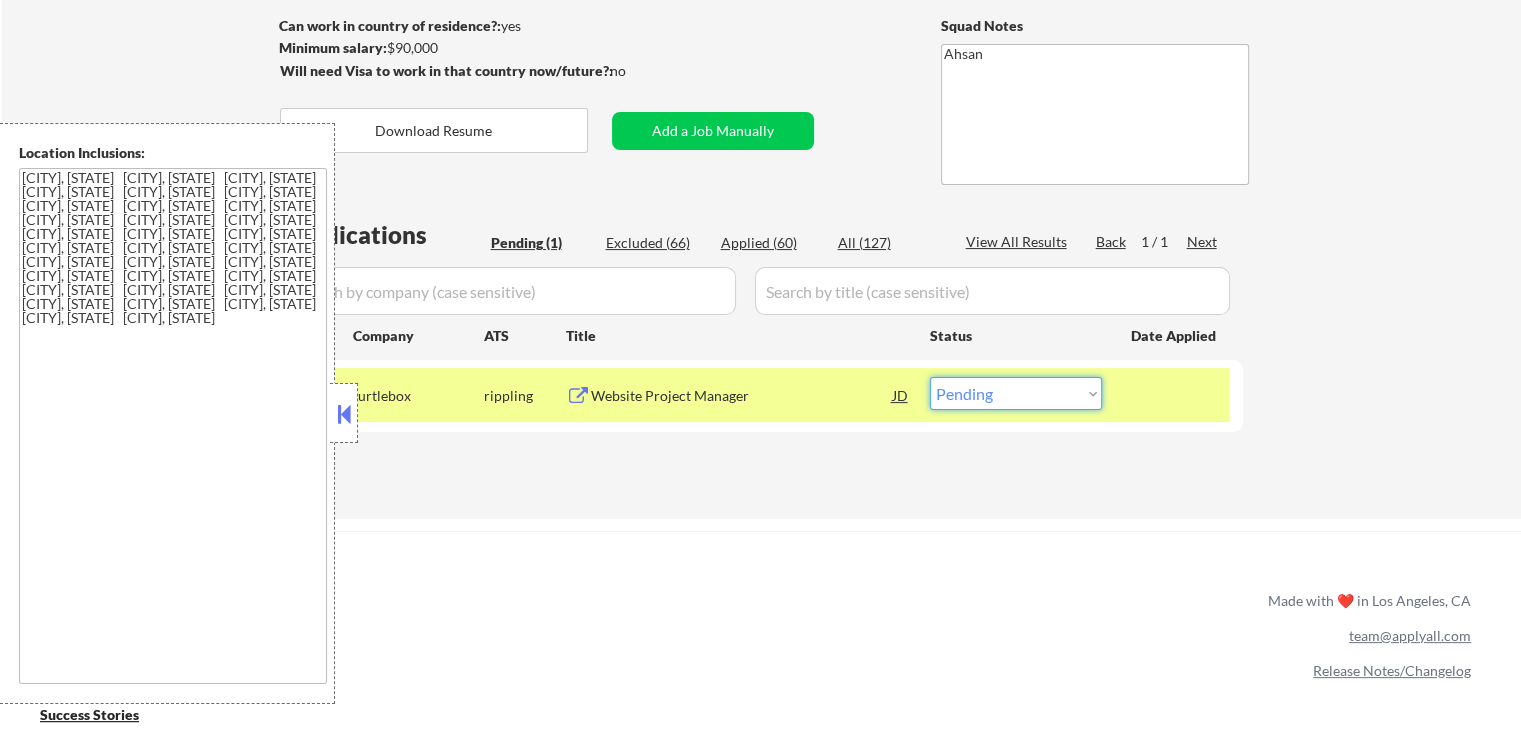 drag, startPoint x: 1001, startPoint y: 394, endPoint x: 1000, endPoint y: 407, distance: 13.038404 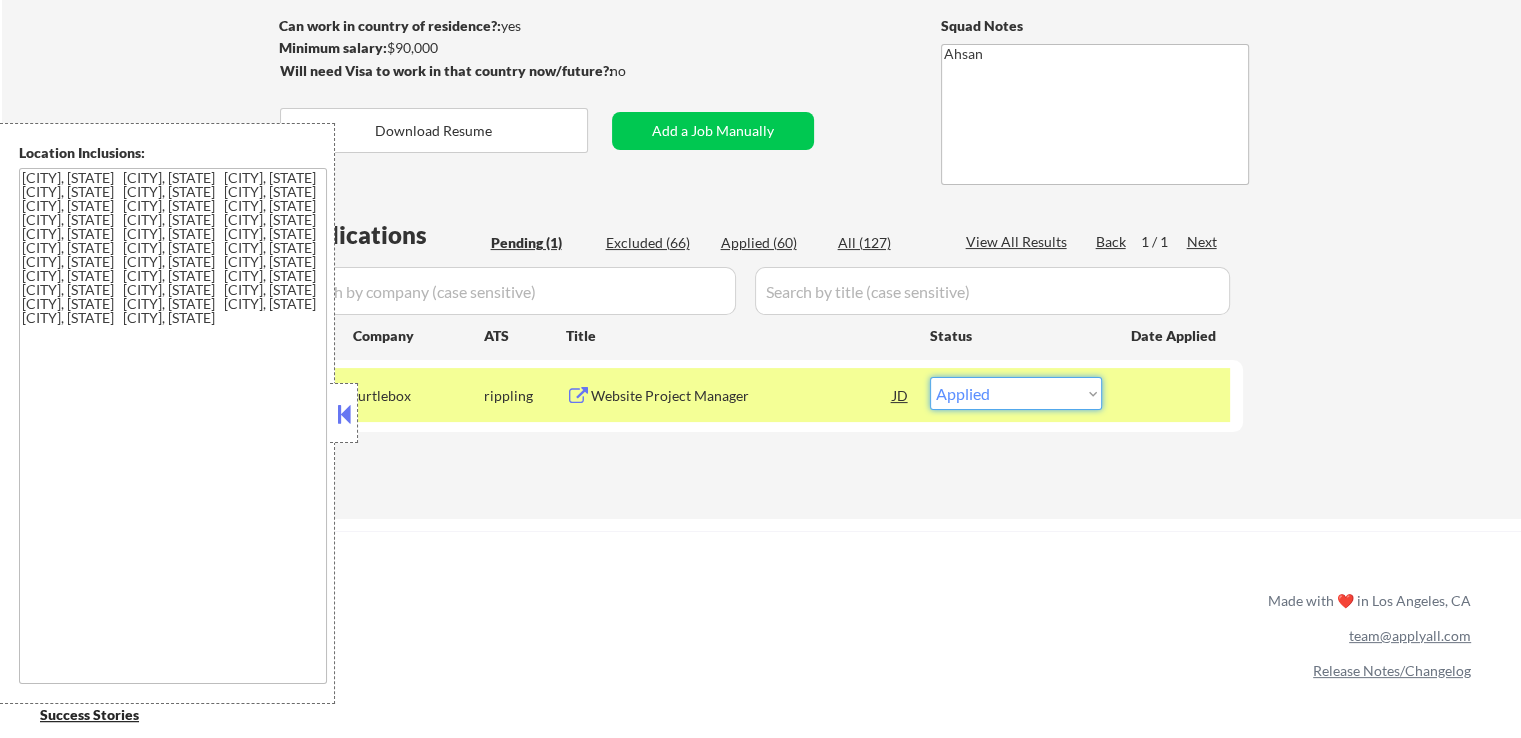click on "Choose an option... Pending Applied Excluded (Questions) Excluded (Expired) Excluded (Location) Excluded (Bad Match) Excluded (Blocklist) Excluded (Salary) Excluded (Other)" at bounding box center [1016, 393] 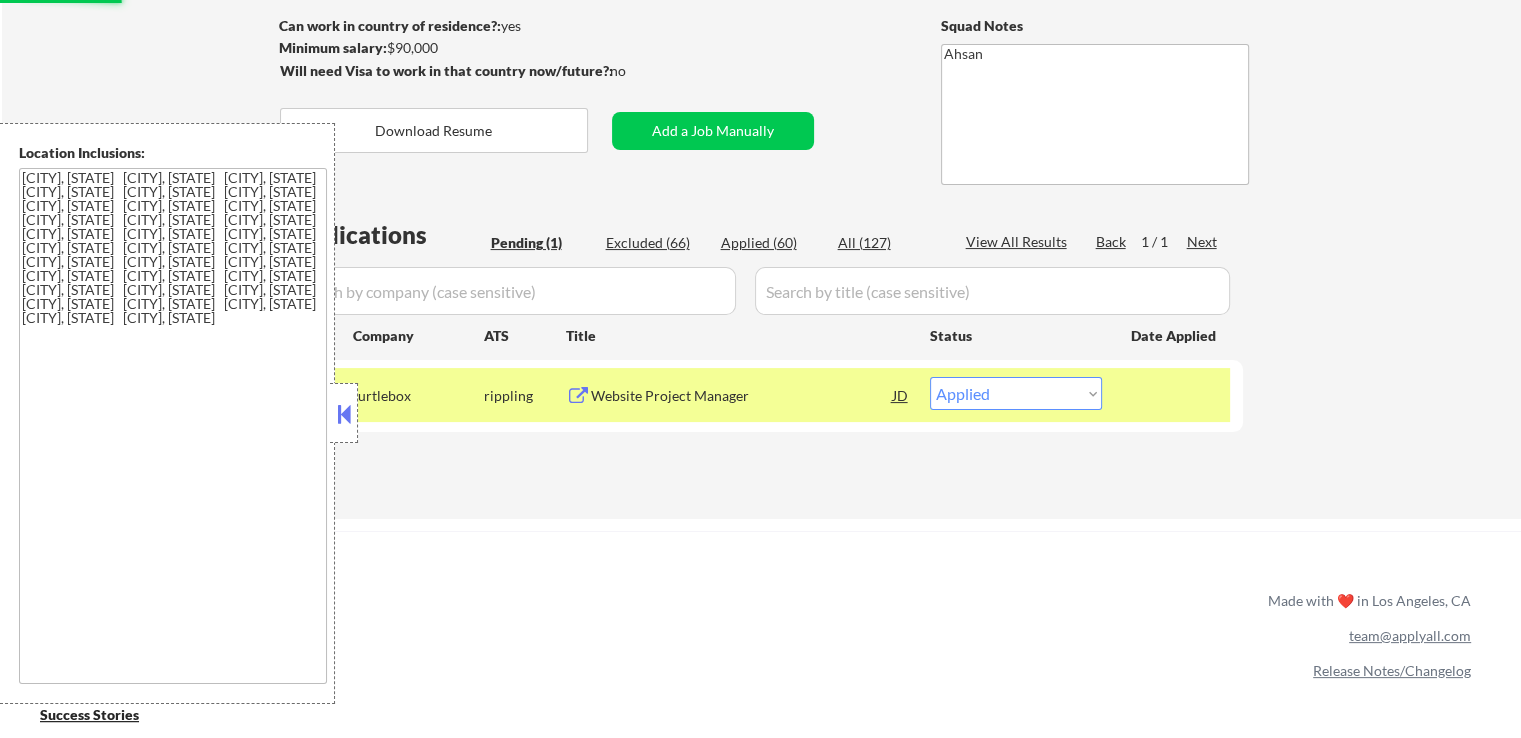 click on "Applications Pending (1) Excluded (66) Applied (60) All (127) View All Results Back 1 / 1
Next Company ATS Title Status Date Applied #1 turtlebox rippling Website Project Manager JD Choose an option... Pending Applied Excluded (Questions) Excluded (Expired) Excluded (Location) Excluded (Bad Match) Excluded (Blocklist) Excluded (Salary) Excluded (Other) success #2 turtlebox rippling Website Project Manager JD Choose an option... Pending Applied Excluded (Questions) Excluded (Expired) Excluded (Location) Excluded (Bad Match) Excluded (Blocklist) Excluded (Salary) Excluded (Other)" at bounding box center (761, 349) 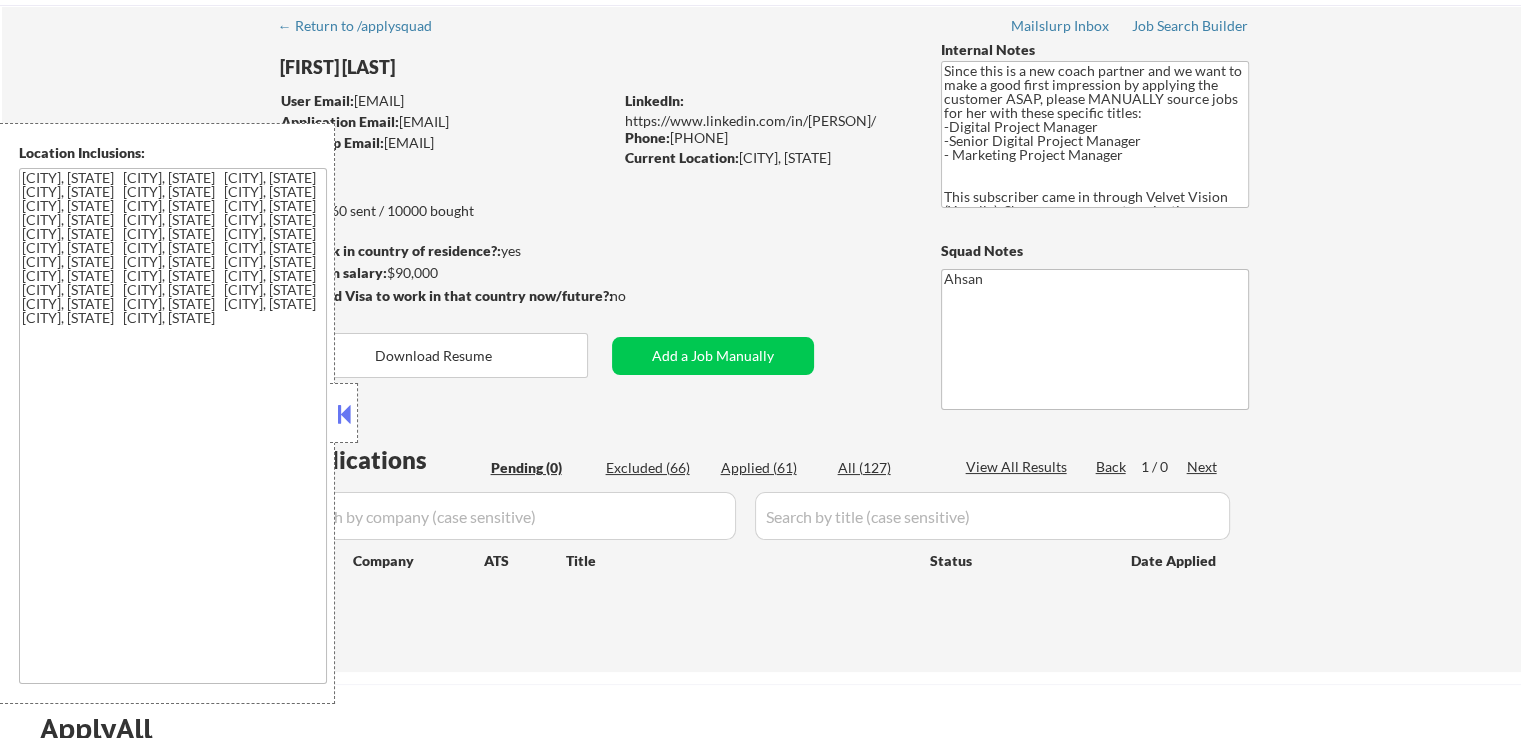 scroll, scrollTop: 0, scrollLeft: 0, axis: both 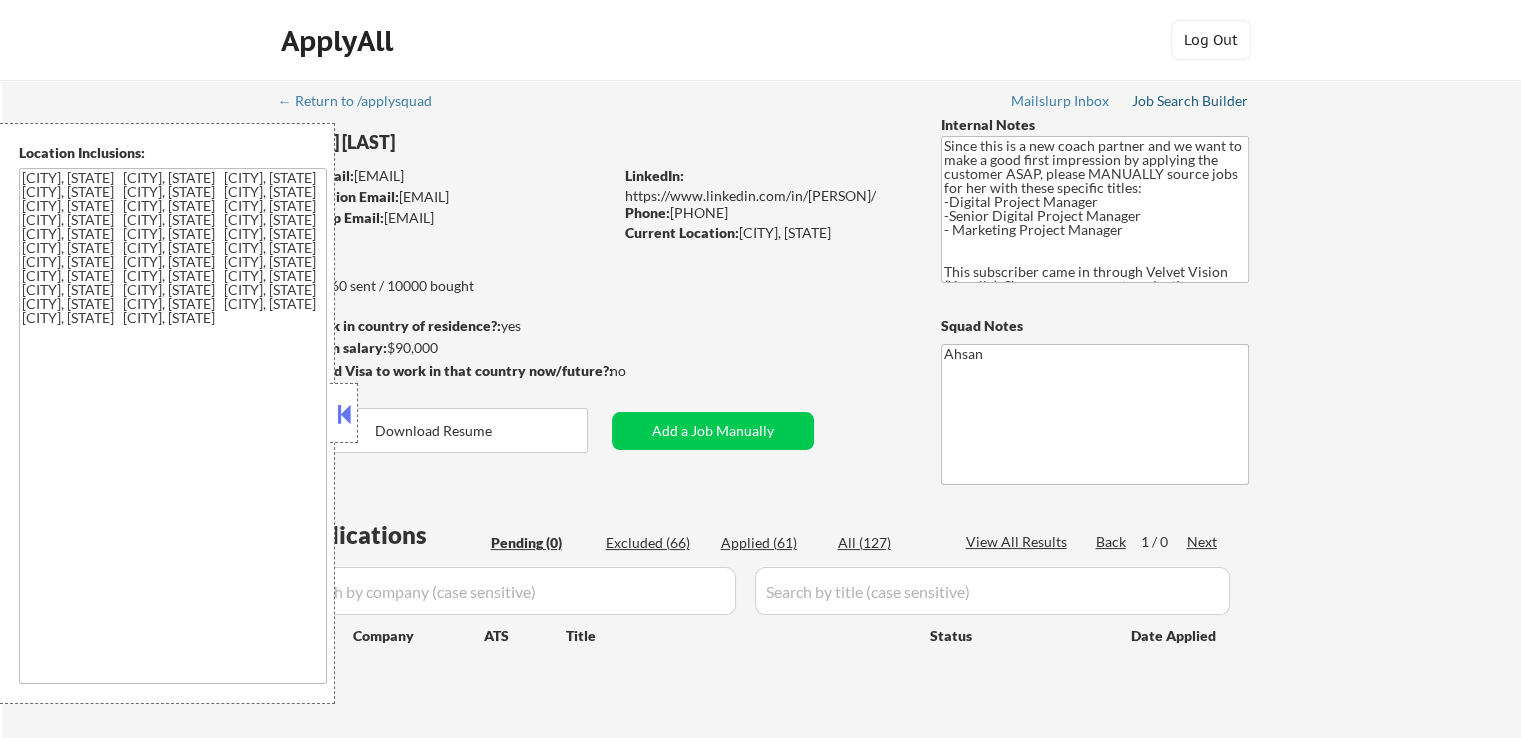 click on "Job Search Builder" at bounding box center (1190, 101) 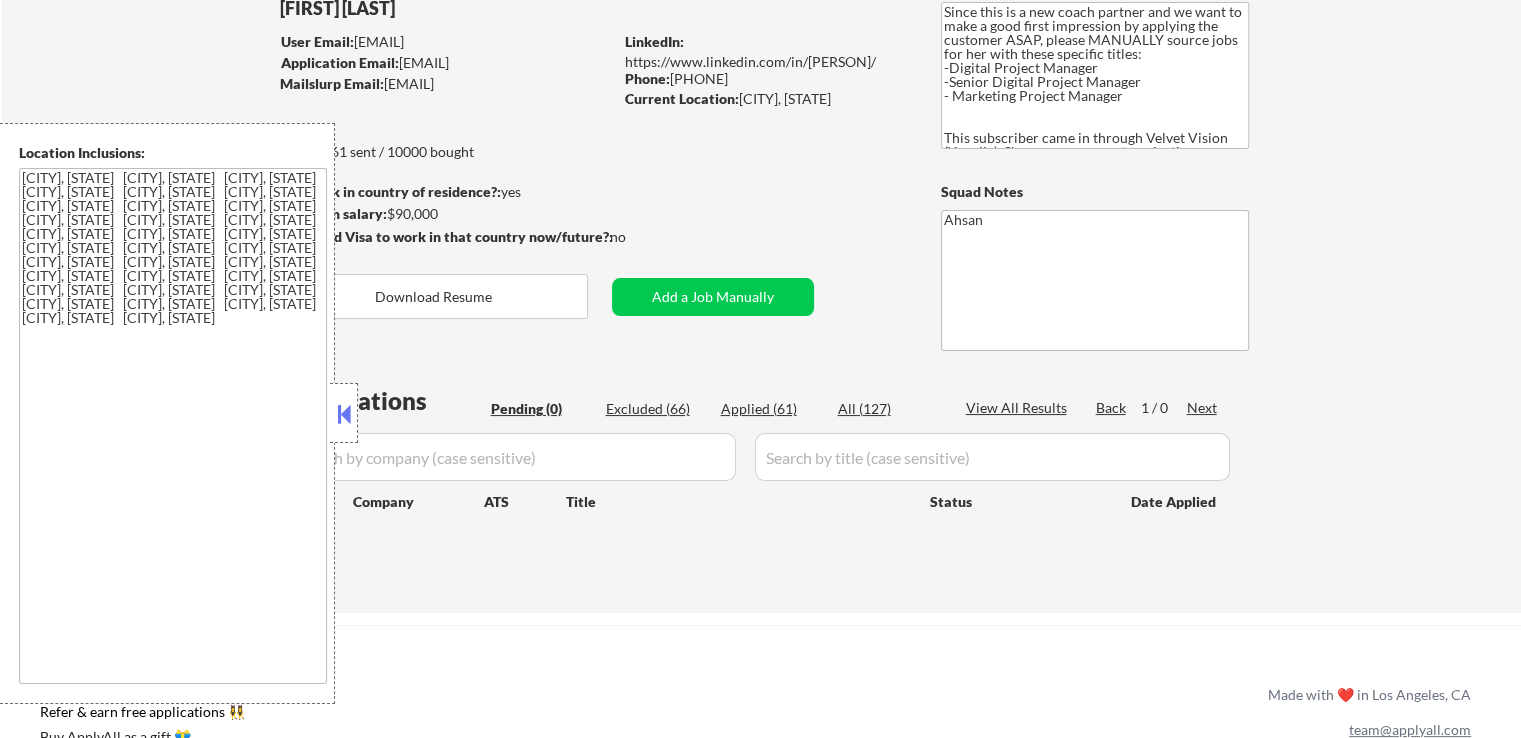scroll, scrollTop: 300, scrollLeft: 0, axis: vertical 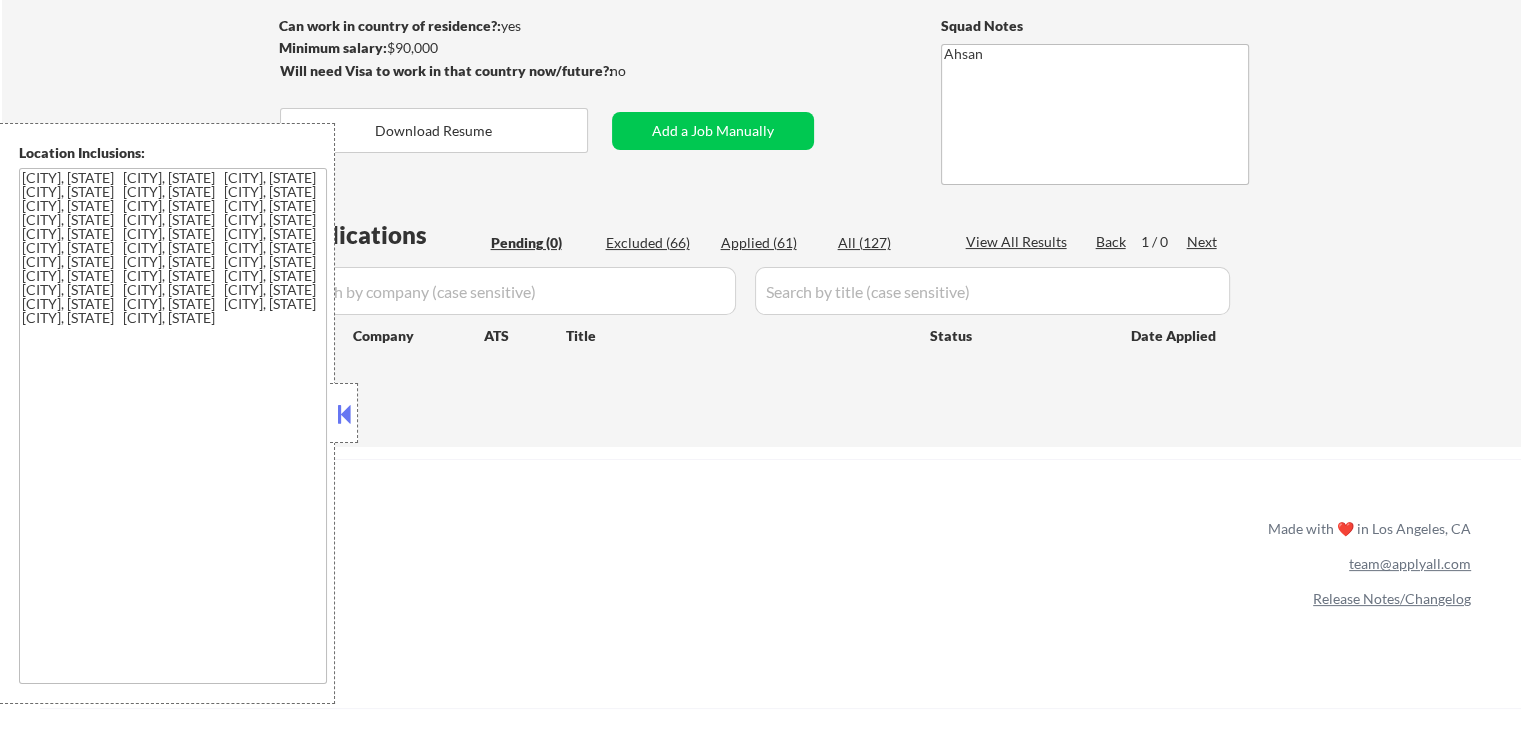 click on "Excluded (66)" at bounding box center (656, 243) 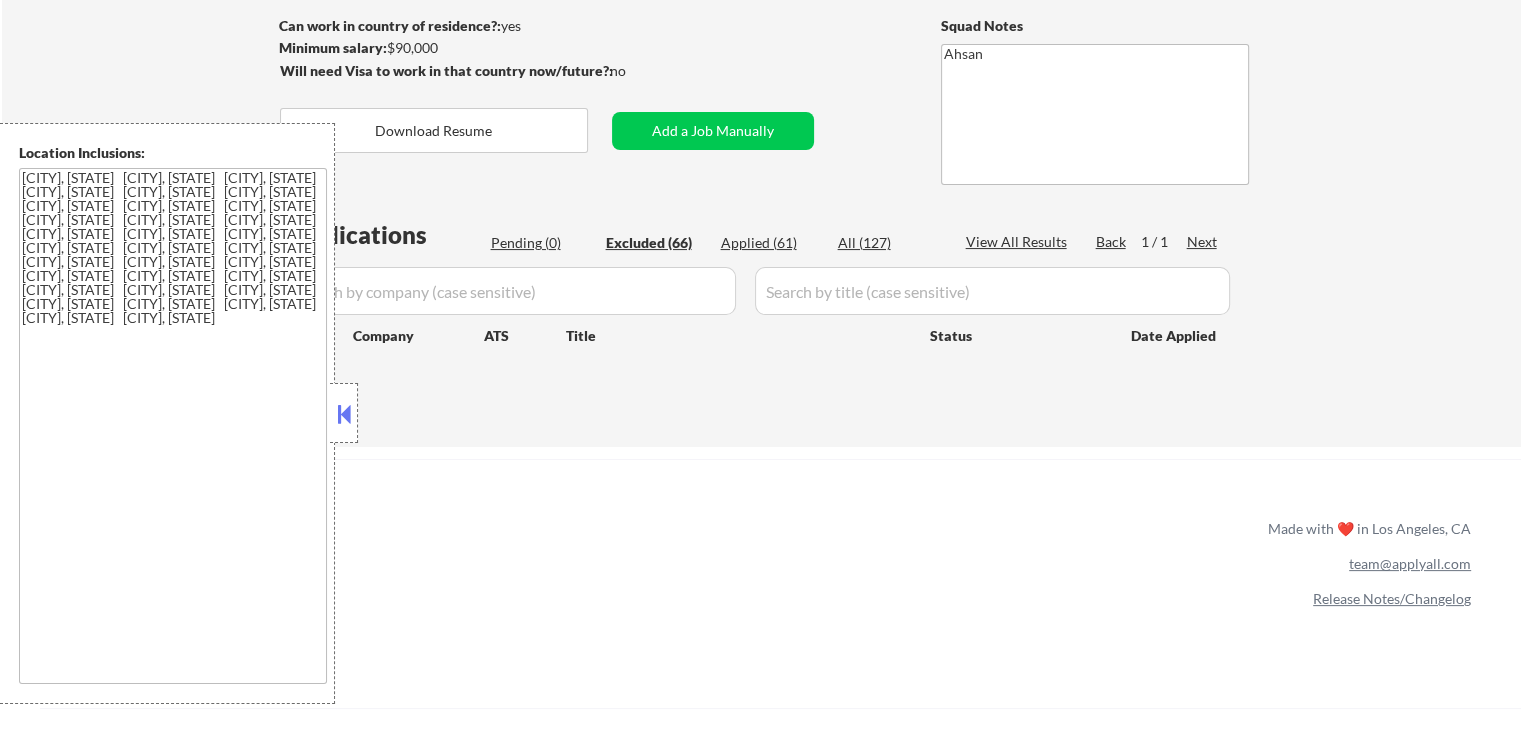 select on ""excluded__expired_"" 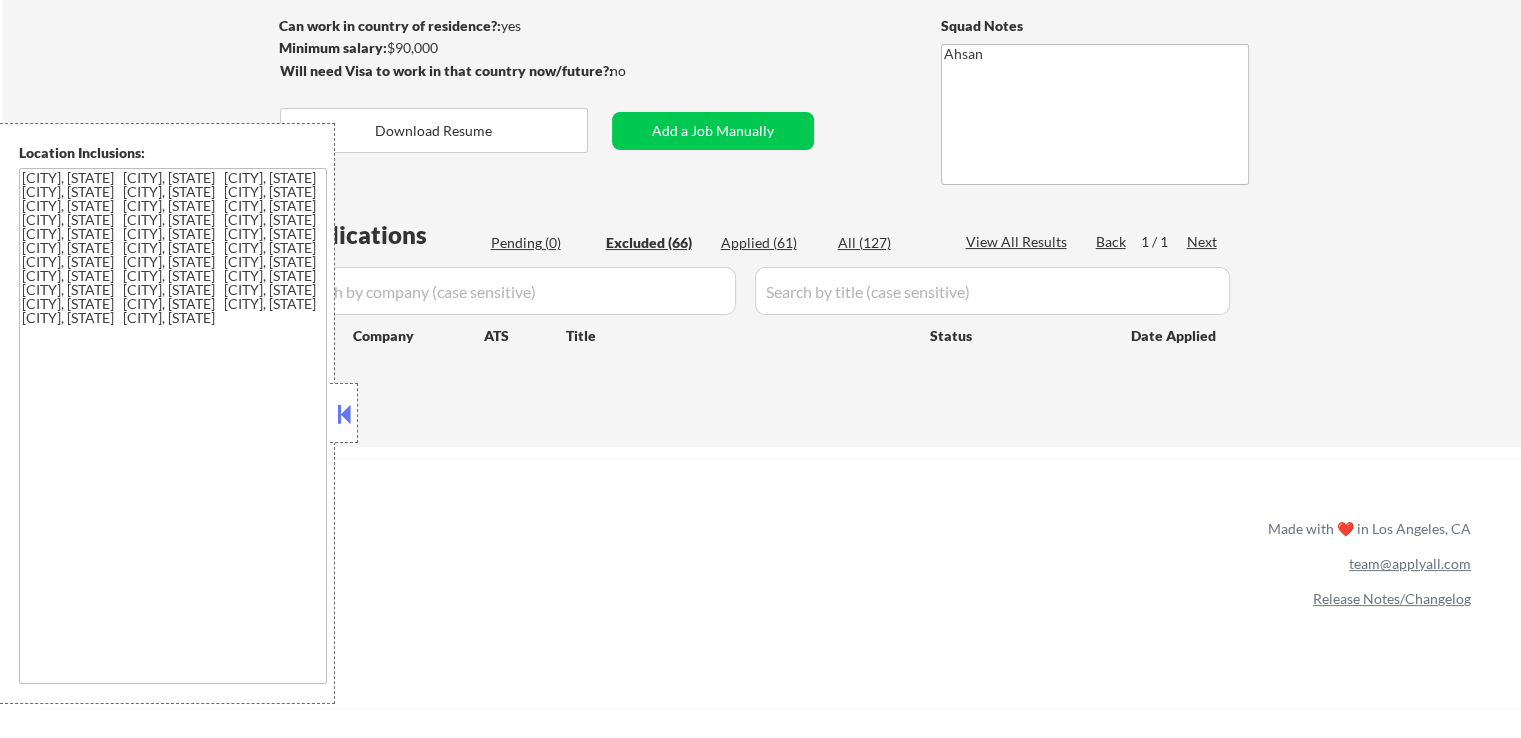 select on ""excluded__expired_"" 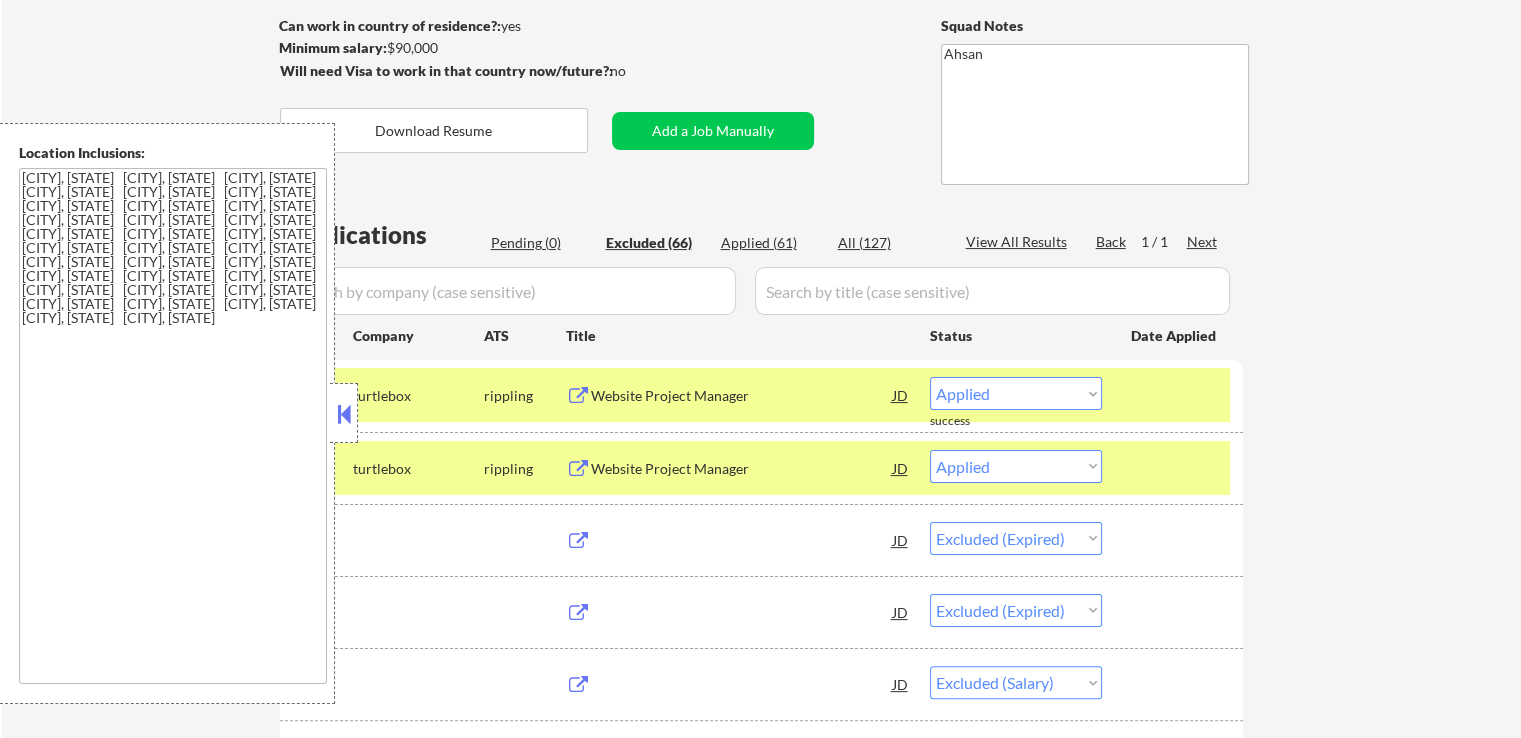select on ""excluded__location_"" 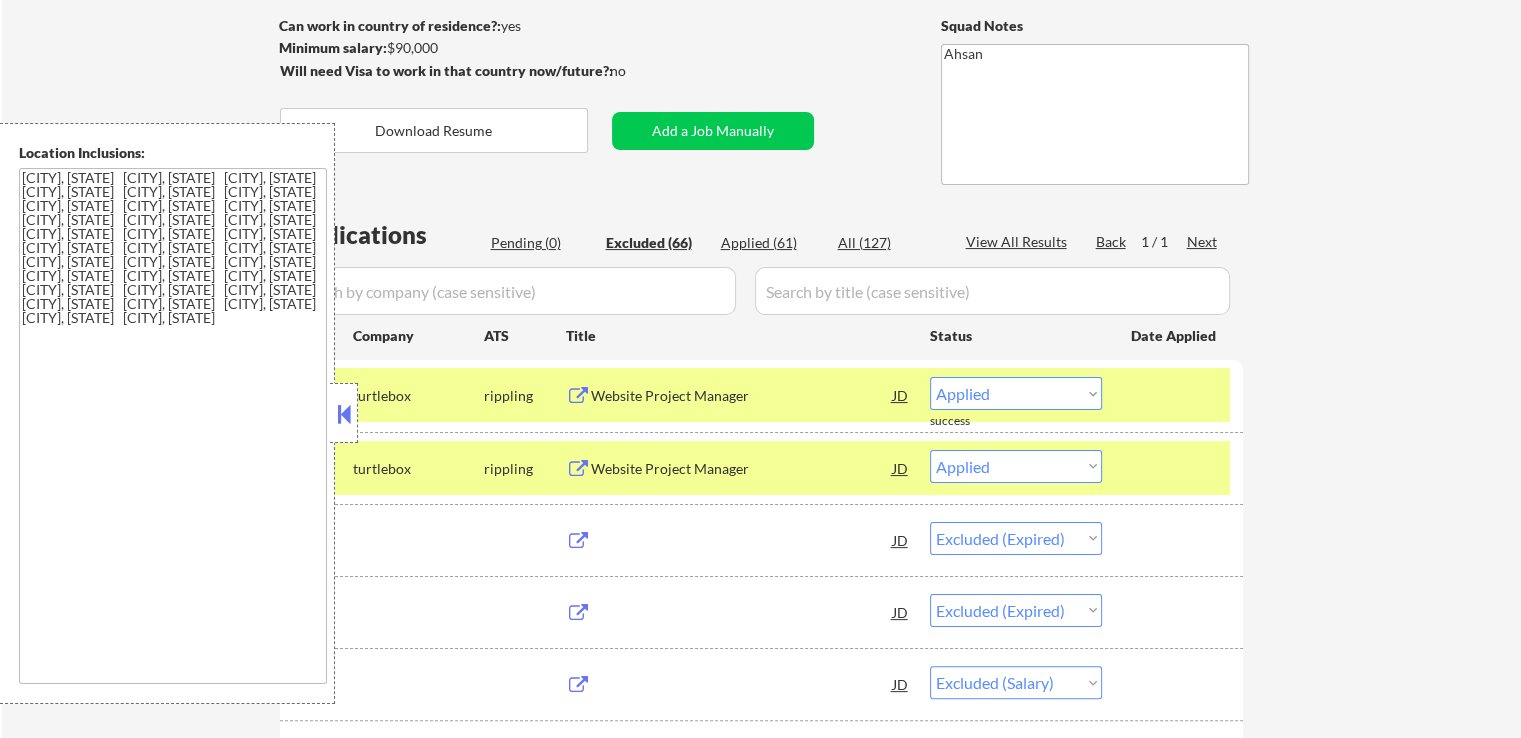 select on ""excluded__location_"" 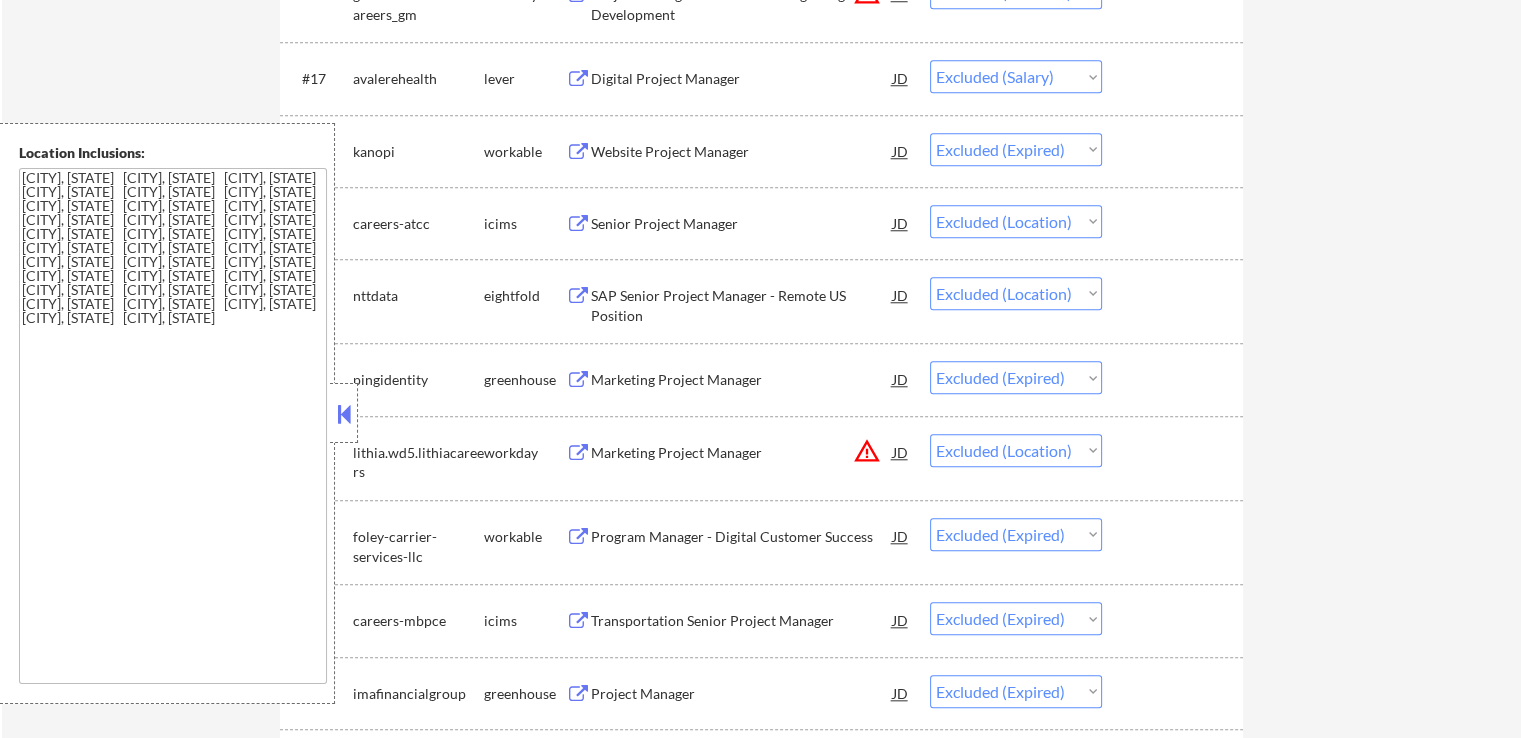 scroll, scrollTop: 1800, scrollLeft: 0, axis: vertical 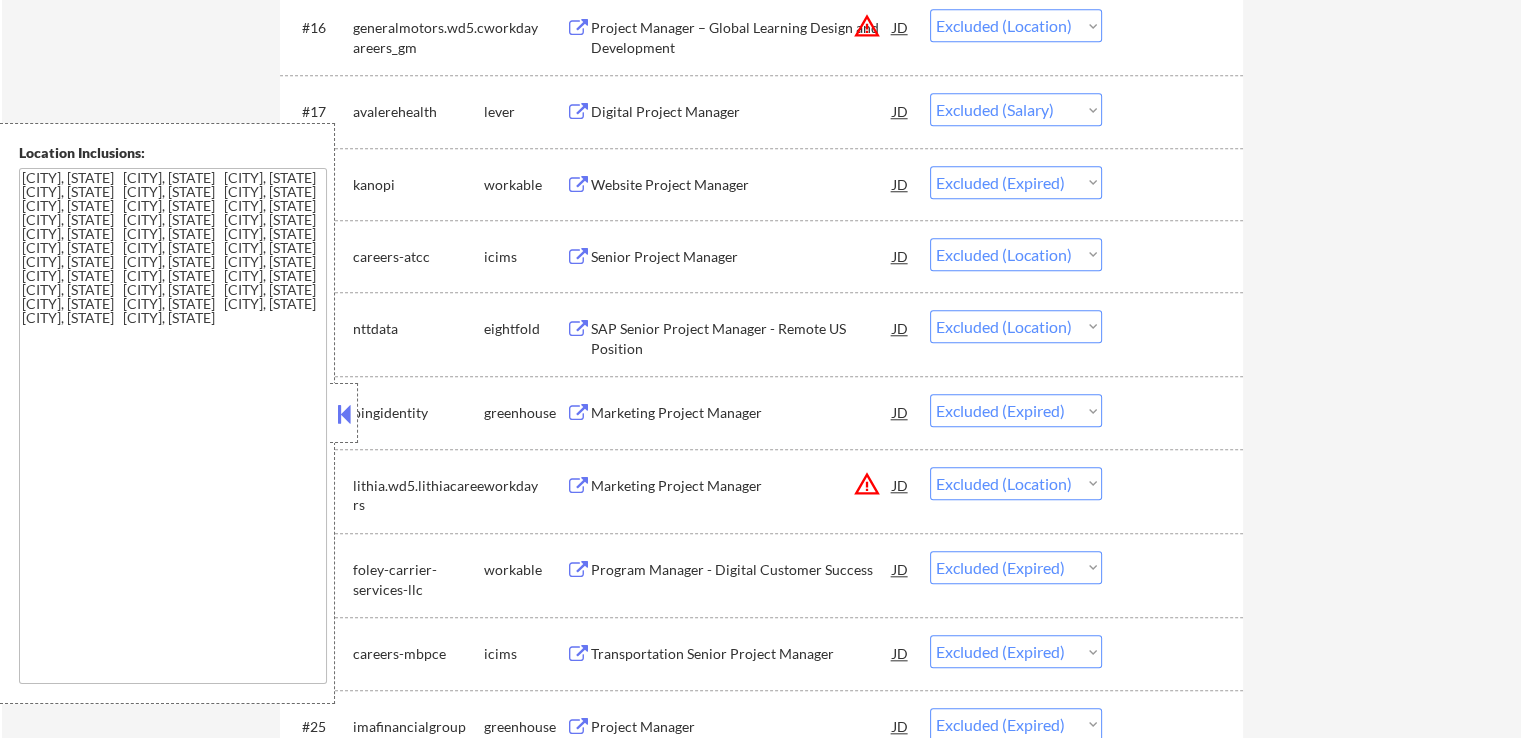 click on "Digital Project Manager" at bounding box center [742, 112] 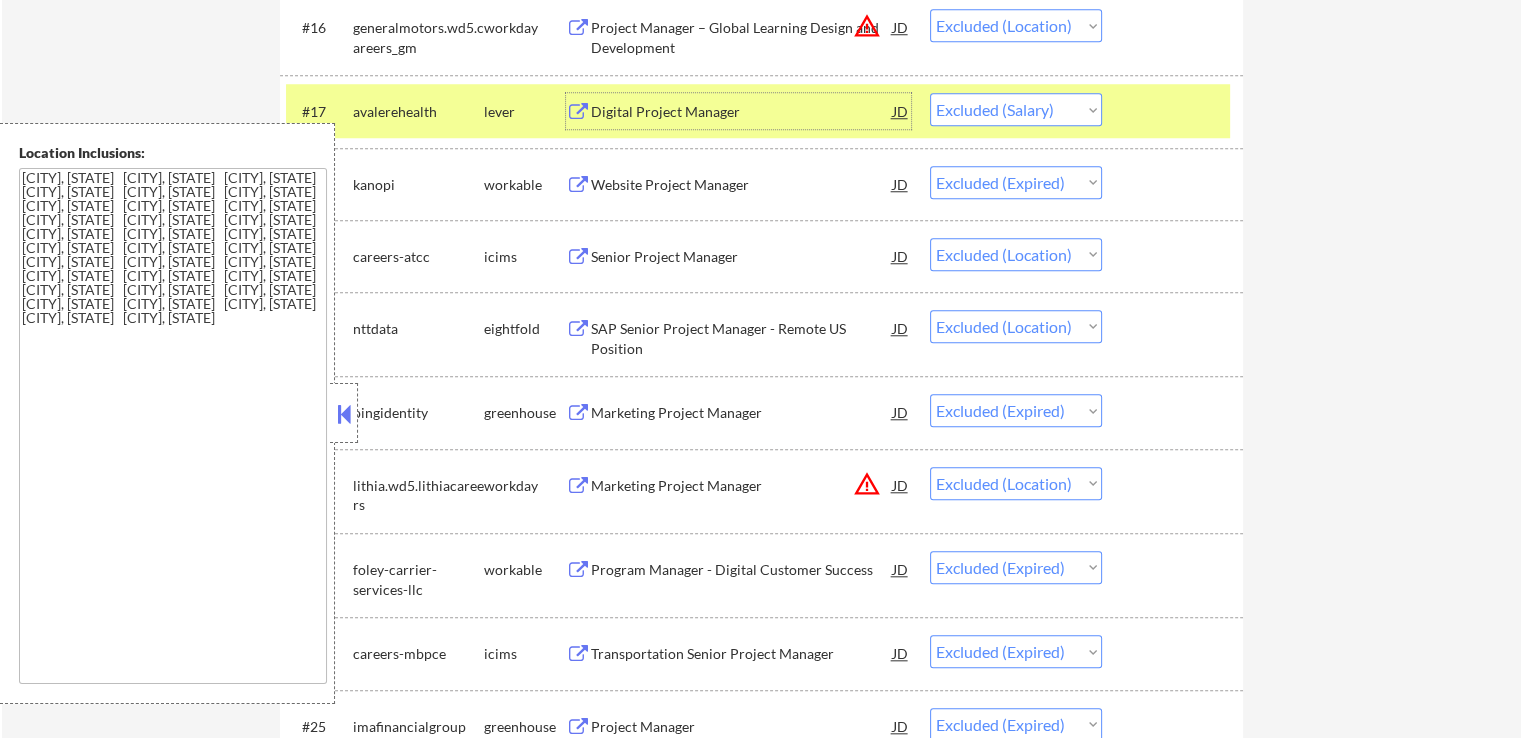 click on "Choose an option... Pending Applied Excluded (Questions) Excluded (Expired) Excluded (Location) Excluded (Bad Match) Excluded (Blocklist) Excluded (Salary) Excluded (Other)" at bounding box center (1016, 254) 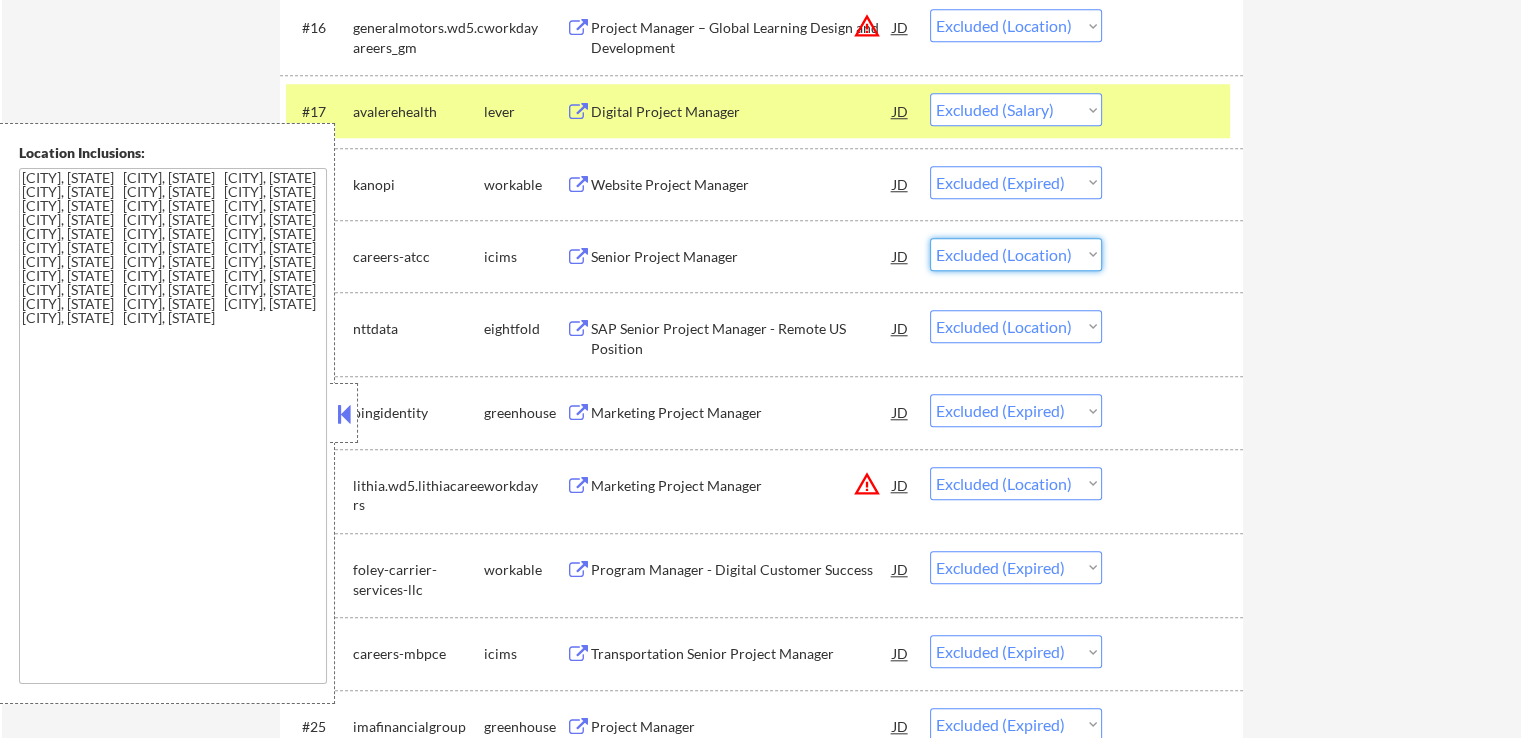 click on "← Return to /applysquad Mailslurp Inbox Job Search Builder [FIRST] [LAST] User Email:  [EMAIL] Application Email:  [EMAIL] Mailslurp Email:  [EMAIL] LinkedIn:   https://www.linkedin.com/in/[PERSON]/
Phone:  [PHONE] Current Location:  [CITY], [STATE] Applies:  61 sent / 10000 bought Internal Notes Can work in country of residence?:  yes Squad Notes Minimum salary:  $90,000 Will need Visa to work in that country now/future?:   no Download Resume Add a Job Manually Ahsan Applications Pending (0) Excluded (66) Applied (61) All (127) View All Results Back 1 / 1
Next Company ATS Title Status Date Applied #1 neweratech greenhouse Digital Program Manager JD warning_amber Choose an option... Pending Applied Excluded (Questions) Excluded (Expired) Excluded (Location) Excluded (Bad Match) Excluded (Blocklist) Excluded (Salary) Excluded (Other) success #2 quinstreet greenhouse Project Manager JD warning_amber Choose an option... Pending Applied #3 fullstory" at bounding box center (761, 1217) 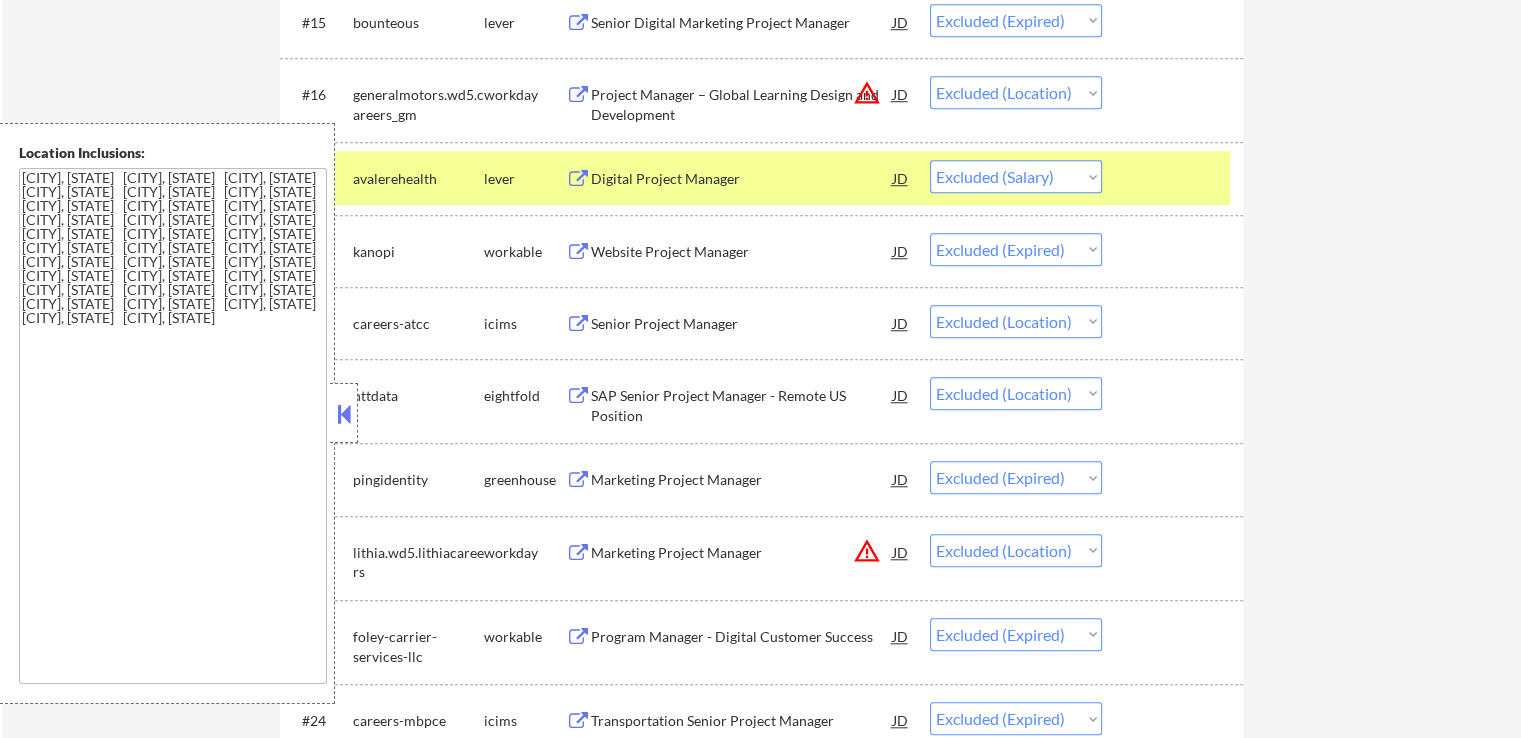 scroll, scrollTop: 1700, scrollLeft: 0, axis: vertical 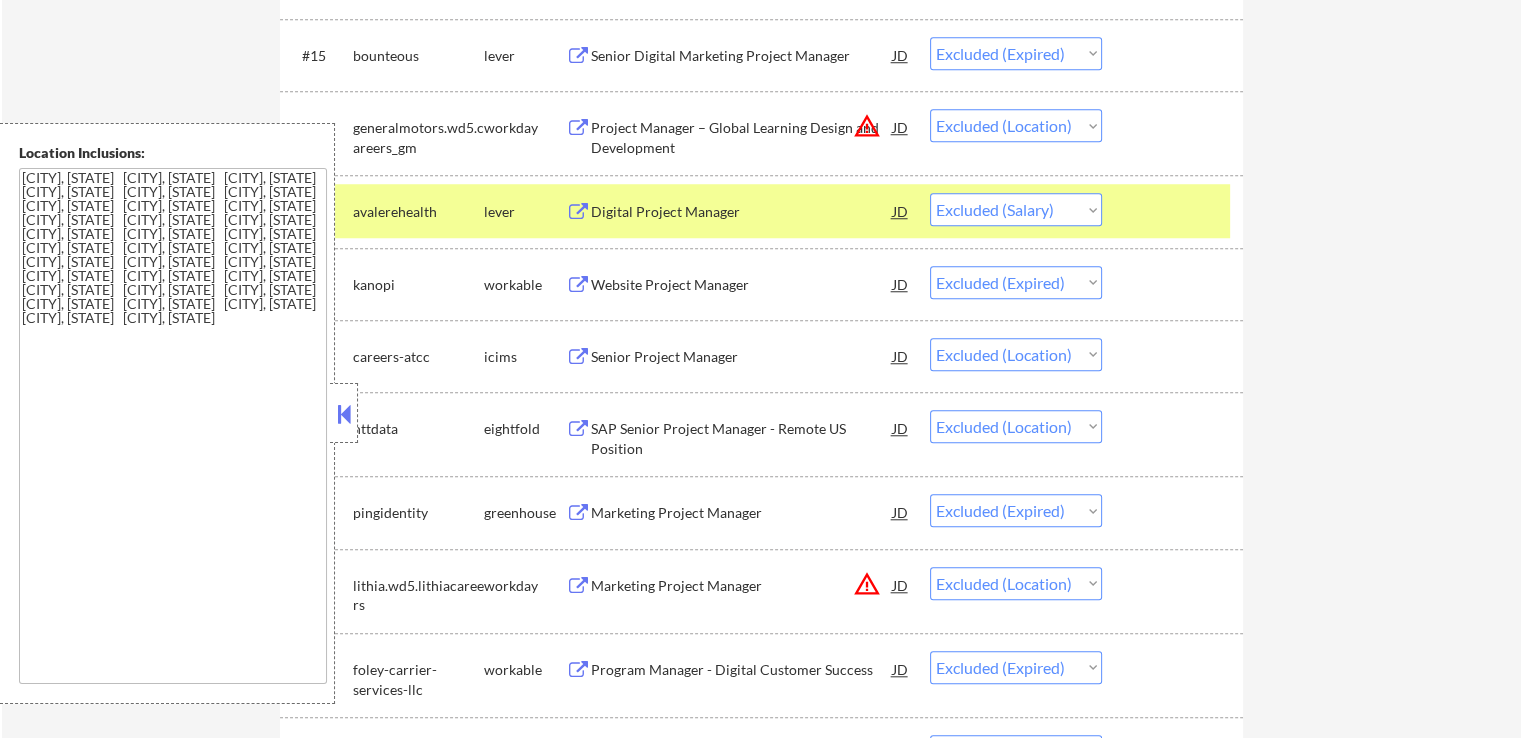 click on "Choose an option... Pending Applied Excluded (Questions) Excluded (Expired) Excluded (Location) Excluded (Bad Match) Excluded (Blocklist) Excluded (Salary) Excluded (Other)" at bounding box center [1016, 209] 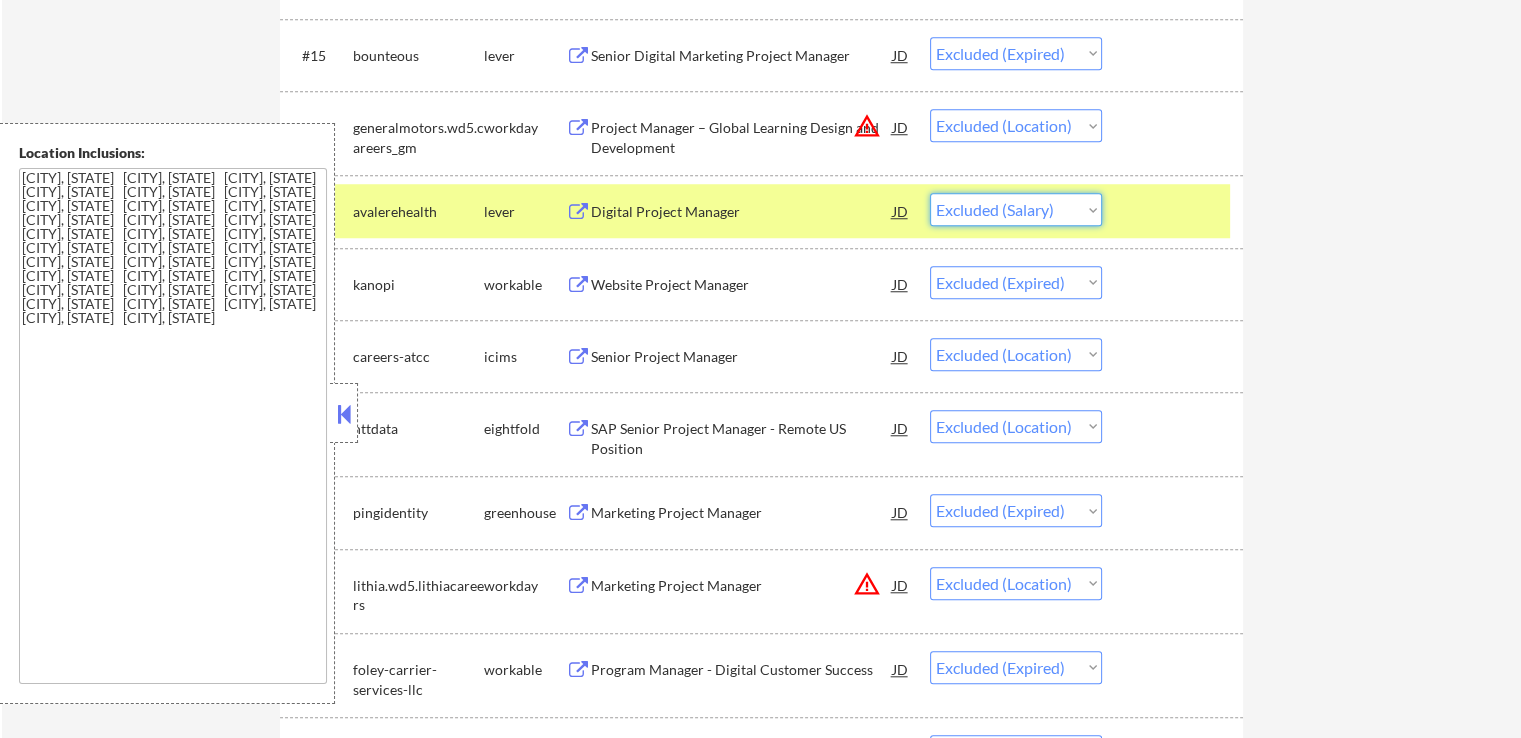 select on ""excluded__expired_"" 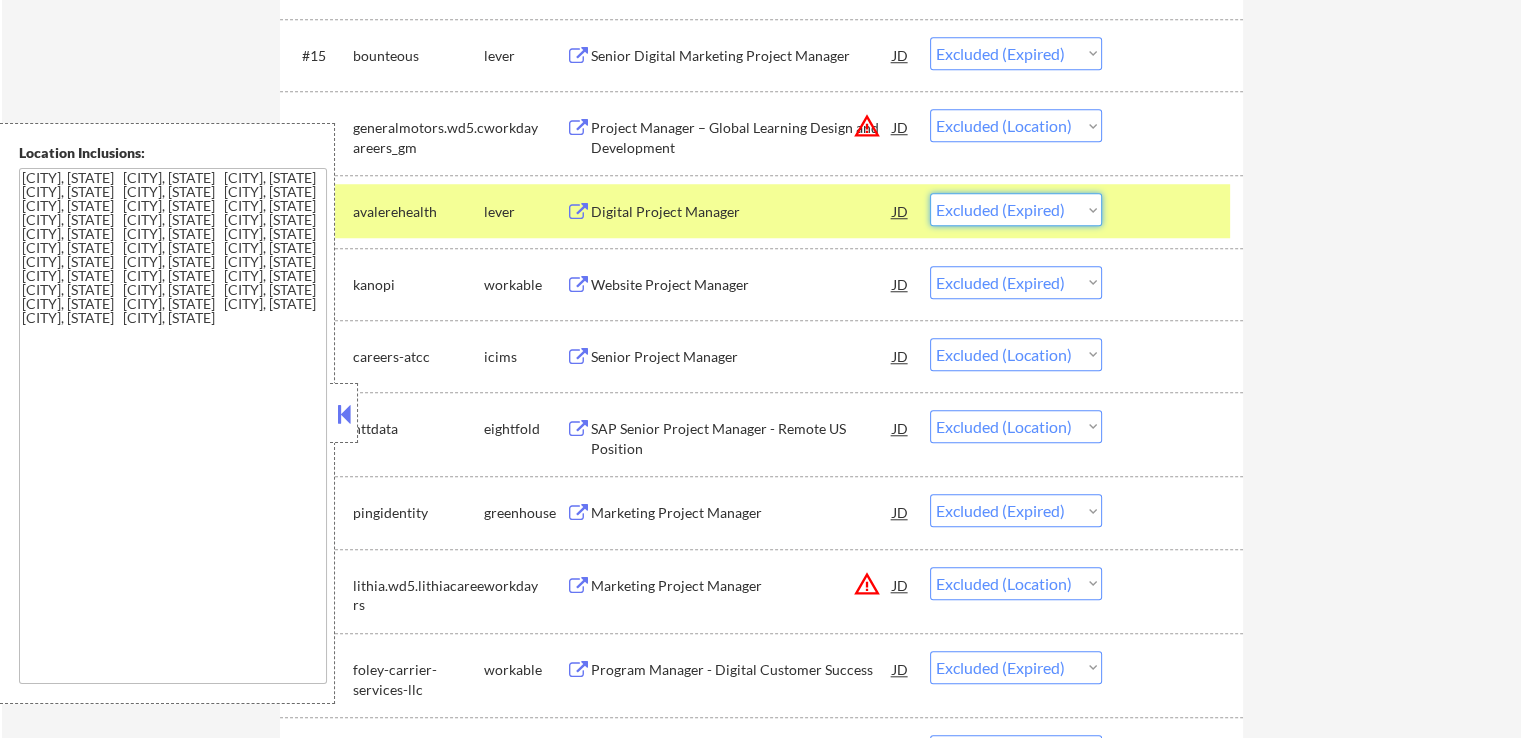 click on "Choose an option... Pending Applied Excluded (Questions) Excluded (Expired) Excluded (Location) Excluded (Bad Match) Excluded (Blocklist) Excluded (Salary) Excluded (Other)" at bounding box center (1016, 209) 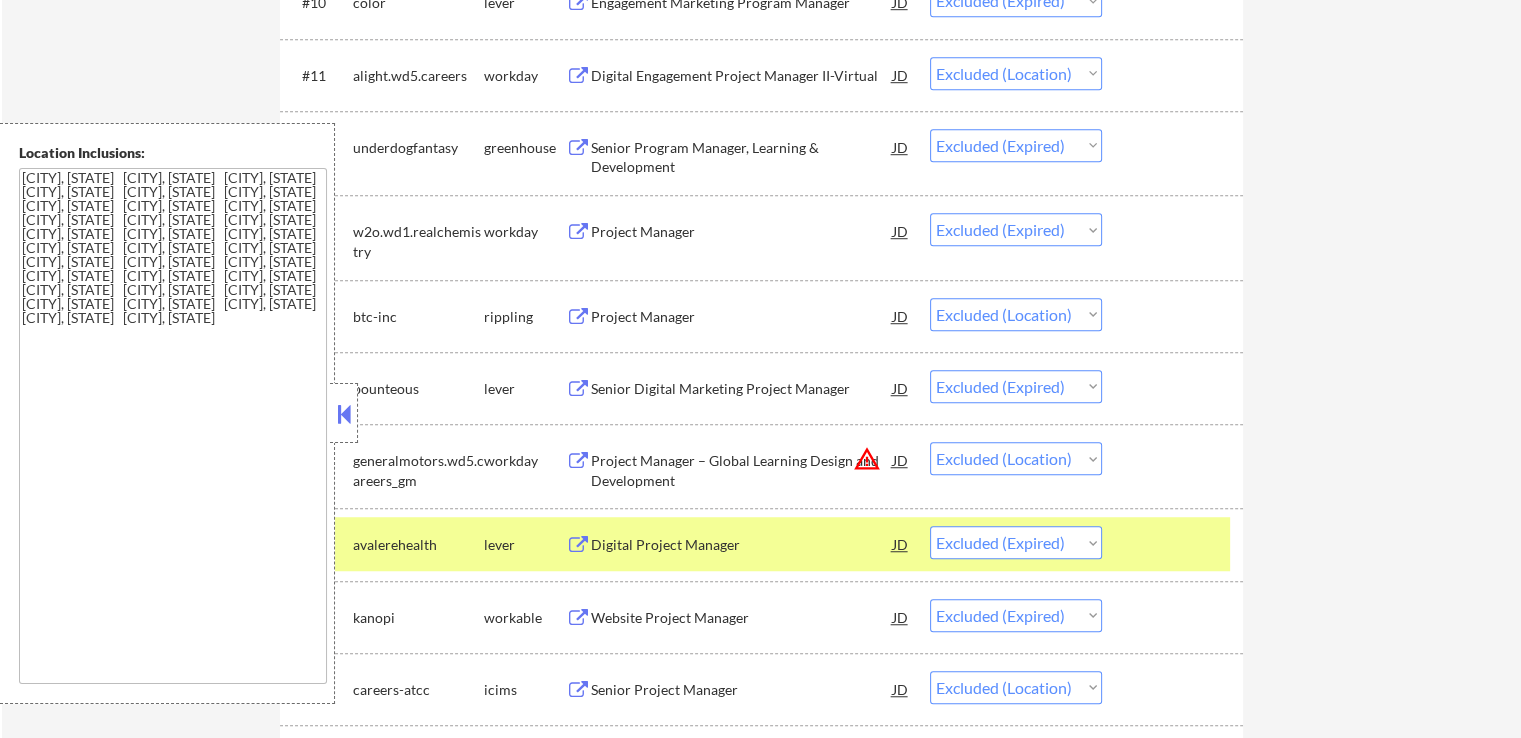 scroll, scrollTop: 1400, scrollLeft: 0, axis: vertical 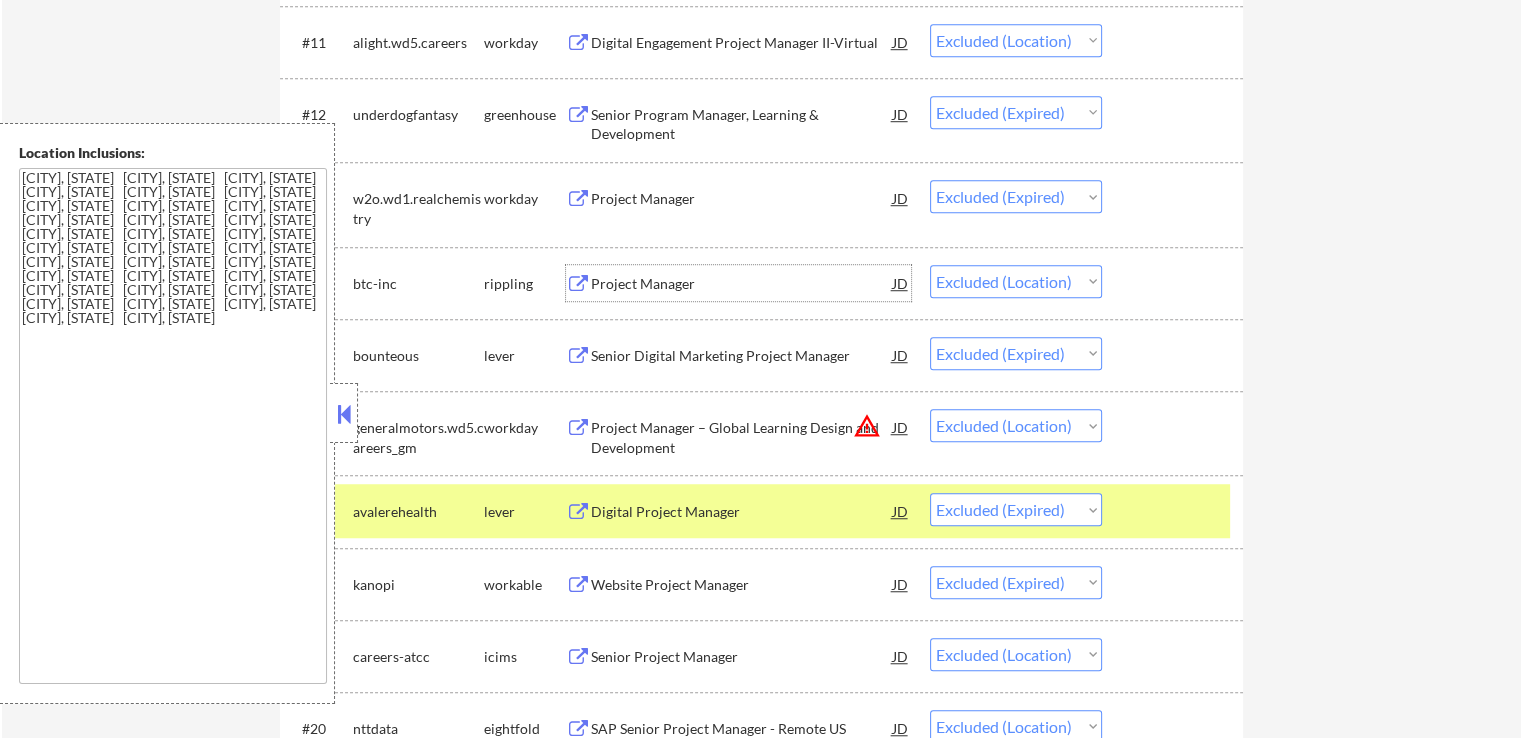 click on "Project Manager" at bounding box center (742, 284) 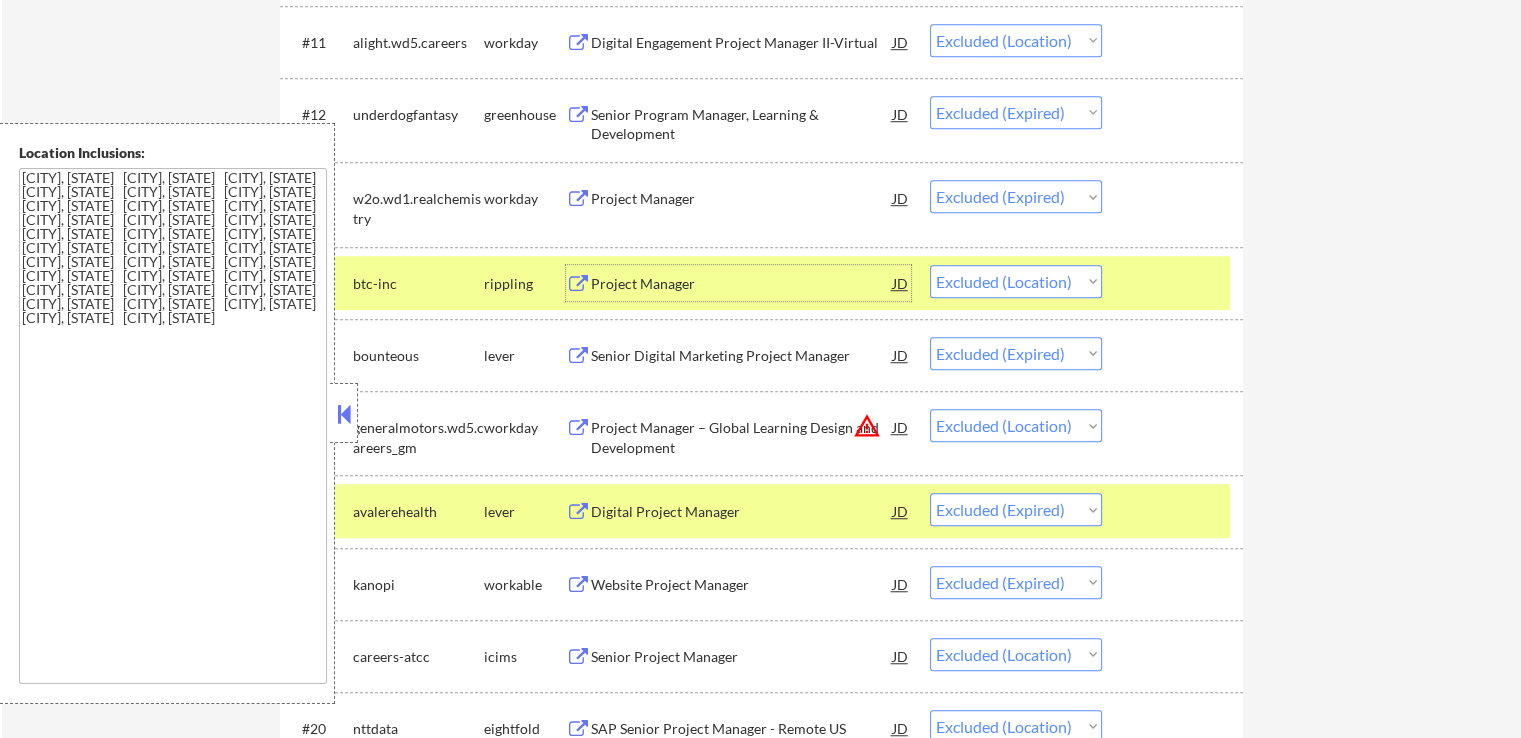 click on "Choose an option... Pending Applied Excluded (Questions) Excluded (Expired) Excluded (Location) Excluded (Bad Match) Excluded (Blocklist) Excluded (Salary) Excluded (Other)" at bounding box center [1016, 281] 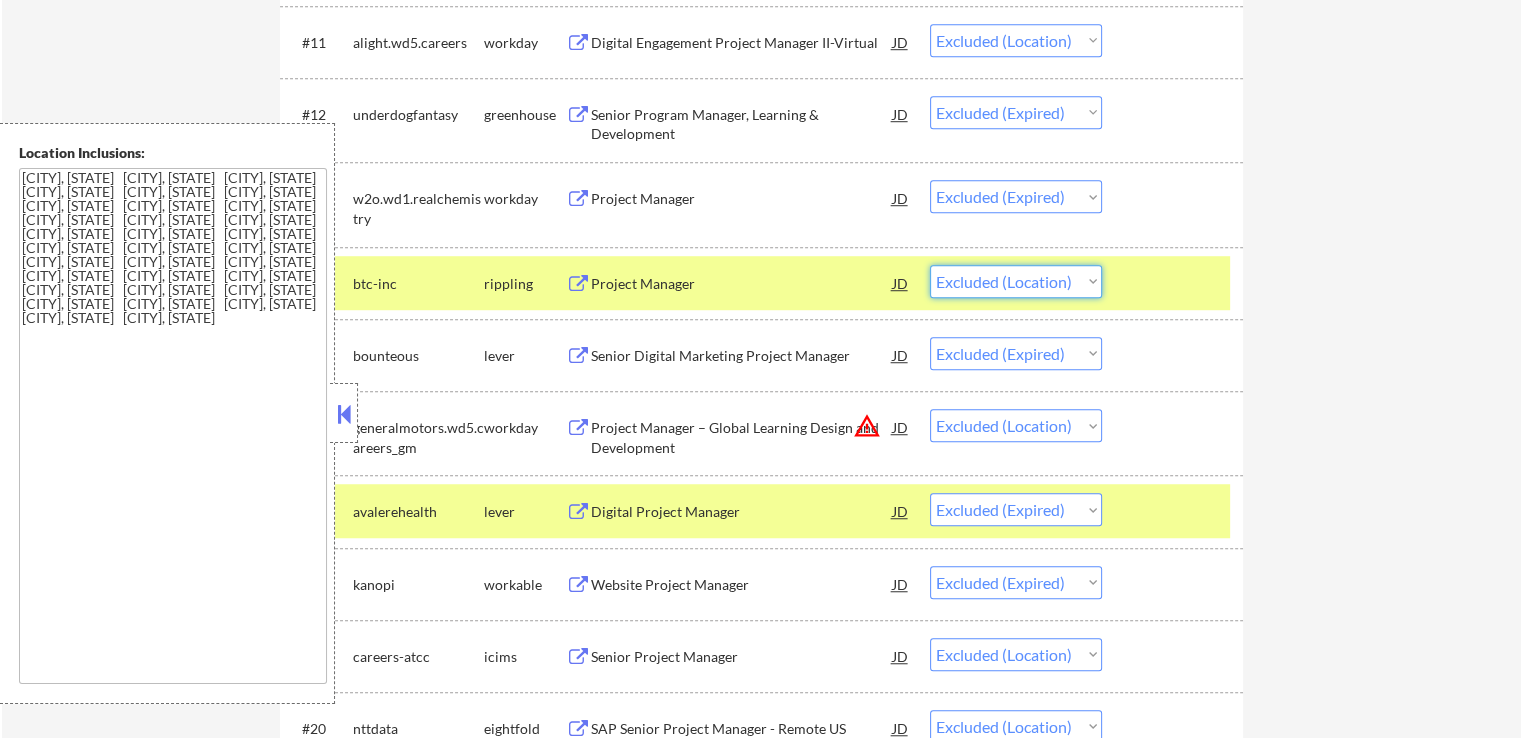 select on ""excluded__expired_"" 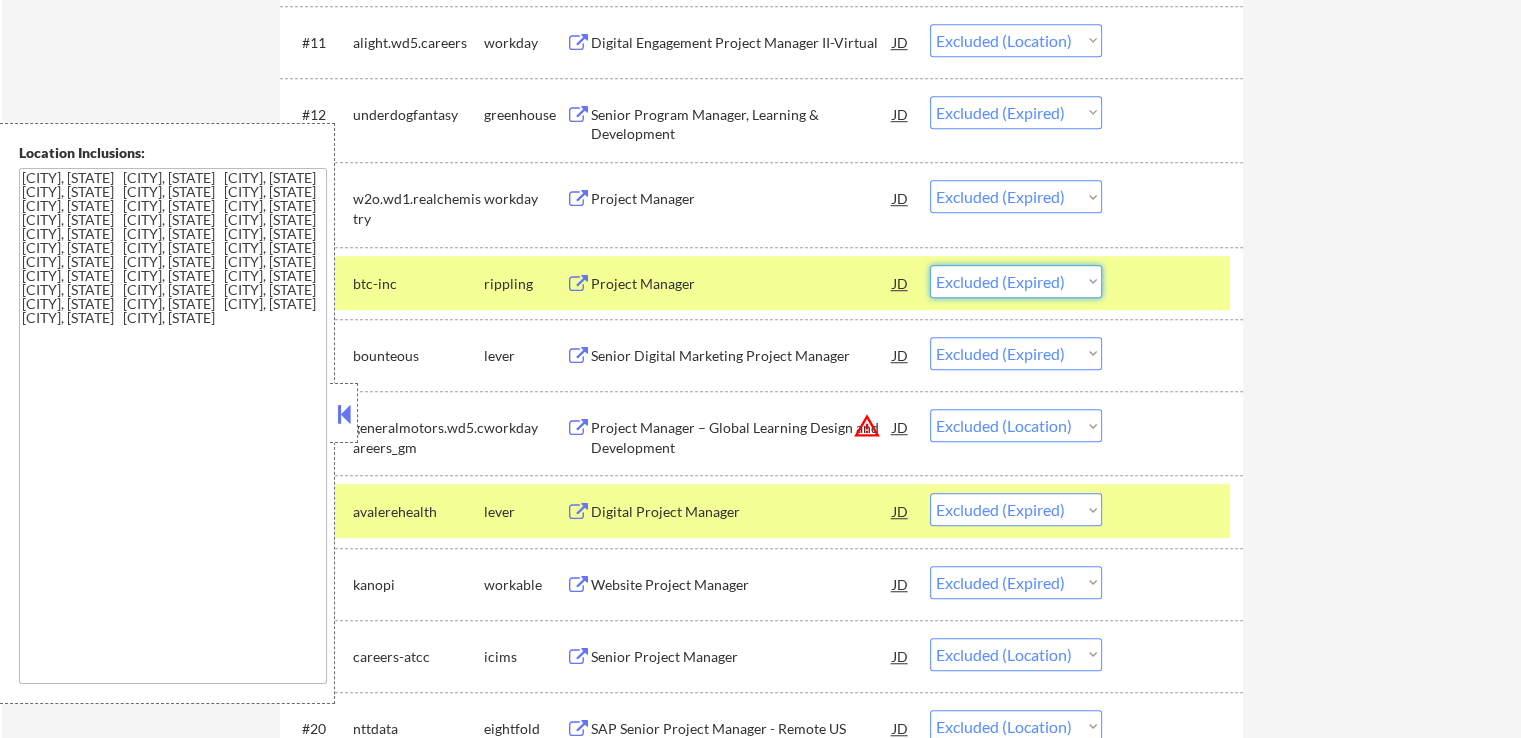click on "Choose an option... Pending Applied Excluded (Questions) Excluded (Expired) Excluded (Location) Excluded (Bad Match) Excluded (Blocklist) Excluded (Salary) Excluded (Other)" at bounding box center (1016, 281) 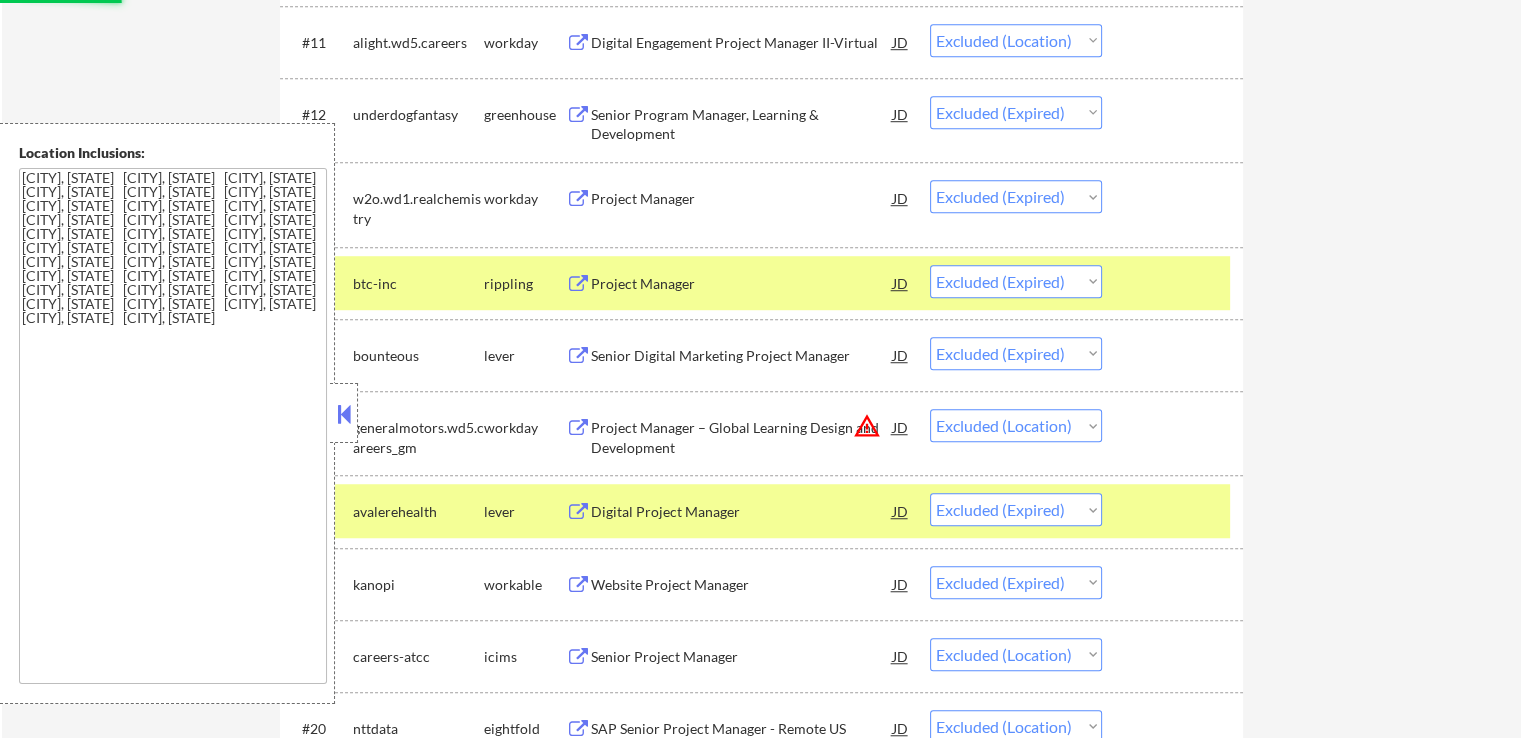 click on "← Return to /applysquad Mailslurp Inbox Job Search Builder [FIRST] [LAST] User Email:  [EMAIL] Application Email:  [EMAIL] Mailslurp Email:  [EMAIL] LinkedIn:   https://www.linkedin.com/in/[PERSON]/
Phone:  [PHONE] Current Location:  [CITY], [STATE] Applies:  61 sent / 10000 bought Internal Notes Can work in country of residence?:  yes Squad Notes Minimum salary:  $90,000 Will need Visa to work in that country now/future?:   no Download Resume Add a Job Manually Ahsan Applications Pending (0) Excluded (66) Applied (61) All (127) View All Results Back 1 / 1
Next Company ATS Title Status Date Applied #1 neweratech greenhouse Digital Program Manager JD warning_amber Choose an option... Pending Applied Excluded (Questions) Excluded (Expired) Excluded (Location) Excluded (Bad Match) Excluded (Blocklist) Excluded (Salary) Excluded (Other) success #2 quinstreet greenhouse Project Manager JD warning_amber Choose an option... Pending Applied #3 fullstory" at bounding box center (762, 1609) 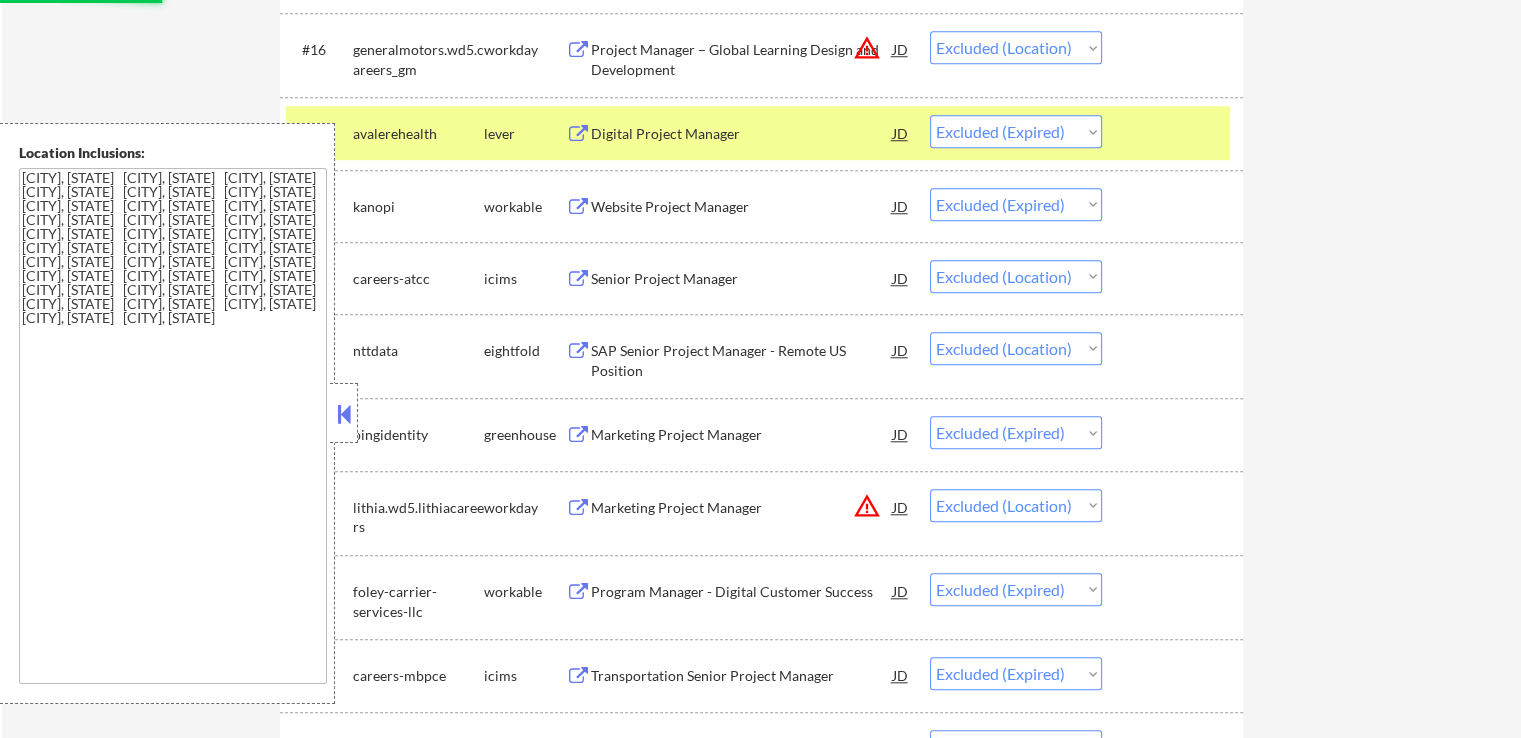scroll, scrollTop: 1900, scrollLeft: 0, axis: vertical 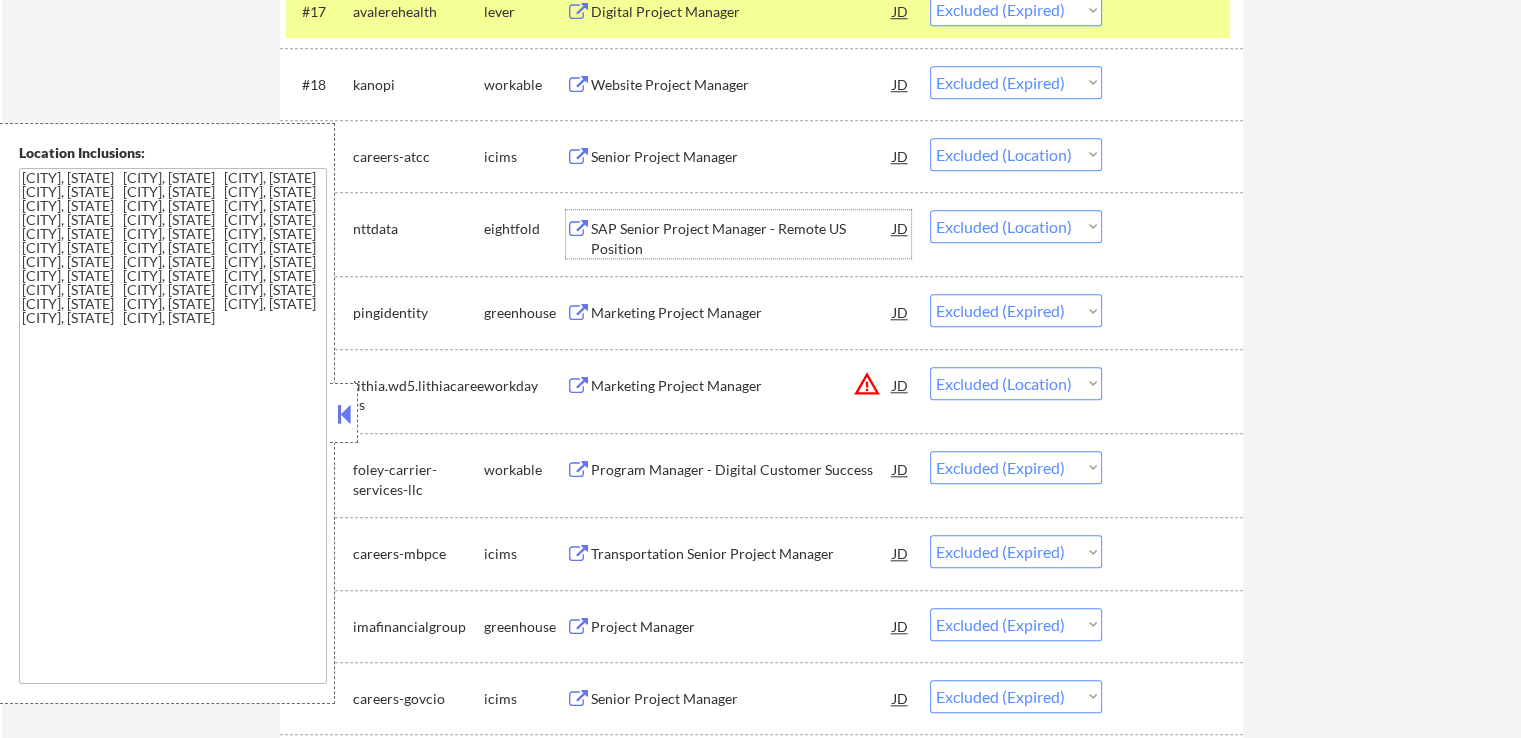 click on "SAP Senior Project Manager - Remote US Position" at bounding box center (742, 238) 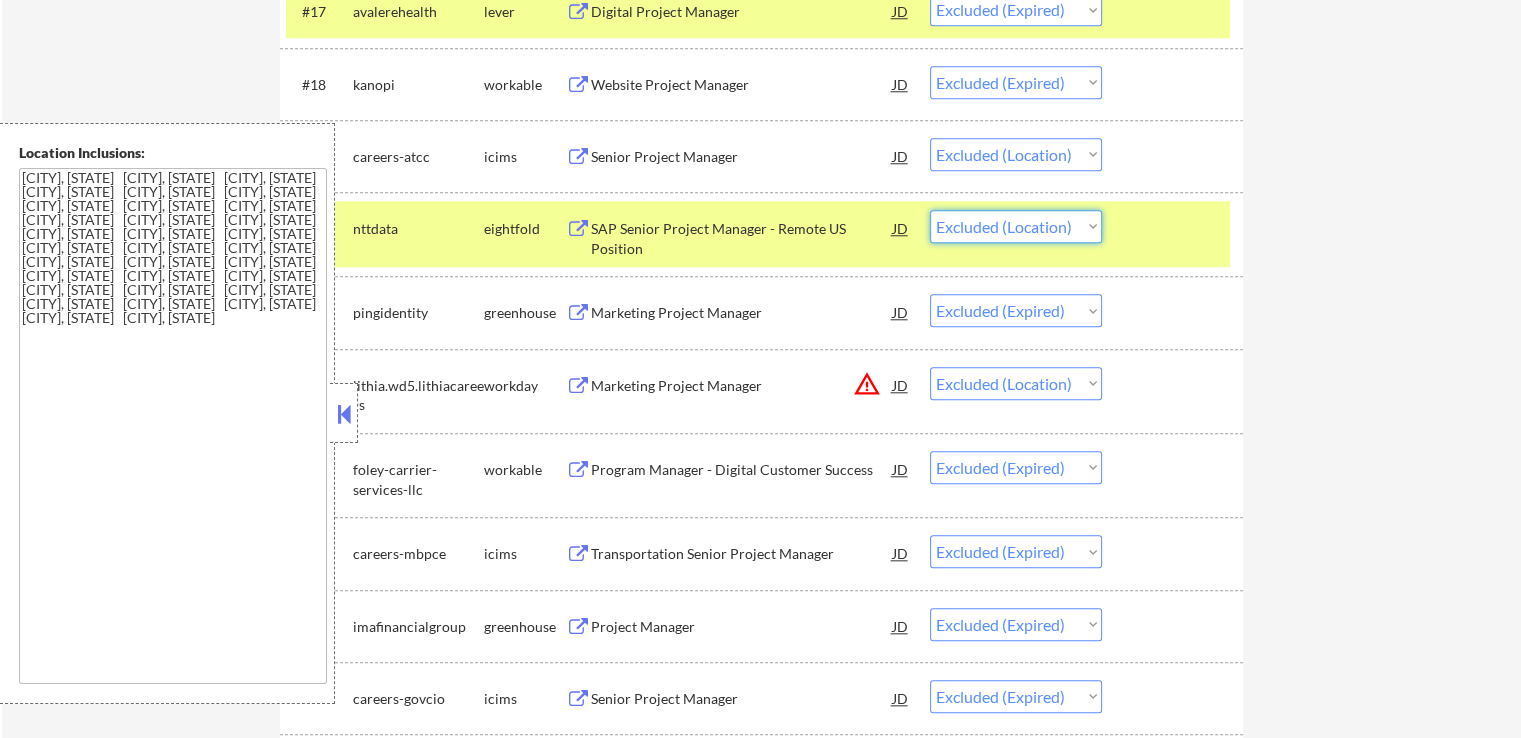 click on "Choose an option... Pending Applied Excluded (Questions) Excluded (Expired) Excluded (Location) Excluded (Bad Match) Excluded (Blocklist) Excluded (Salary) Excluded (Other)" at bounding box center [1016, 226] 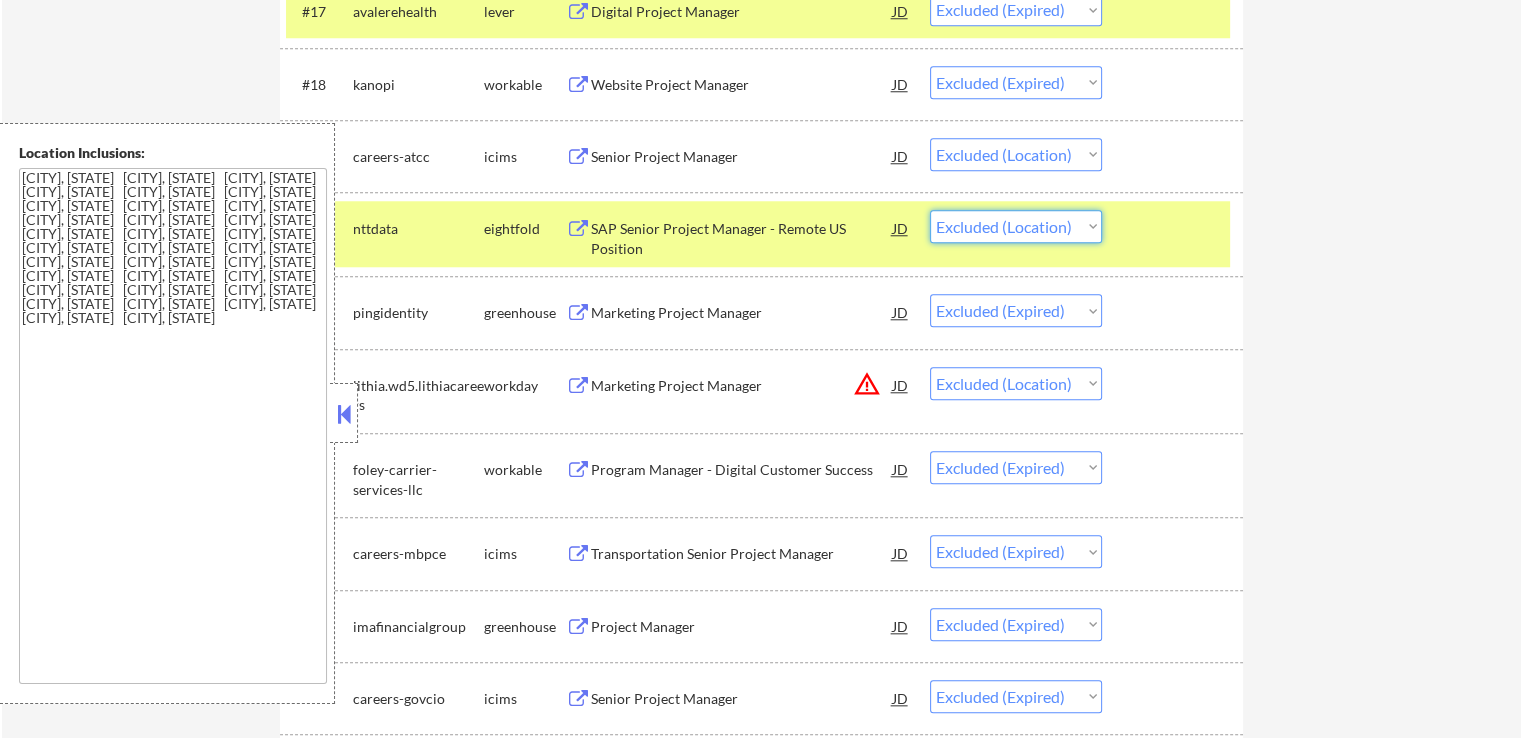 select on ""excluded__expired_"" 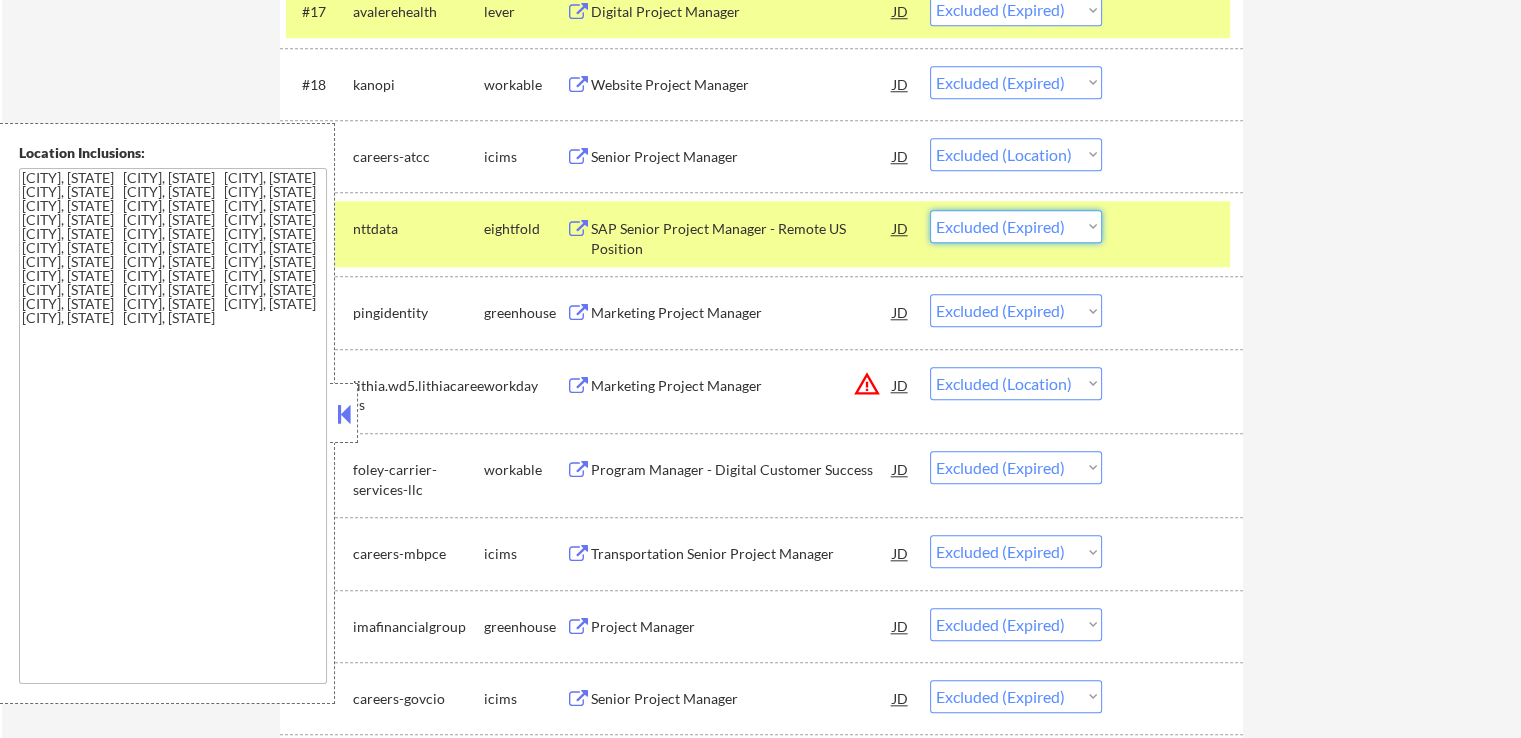 click on "Choose an option... Pending Applied Excluded (Questions) Excluded (Expired) Excluded (Location) Excluded (Bad Match) Excluded (Blocklist) Excluded (Salary) Excluded (Other)" at bounding box center [1016, 226] 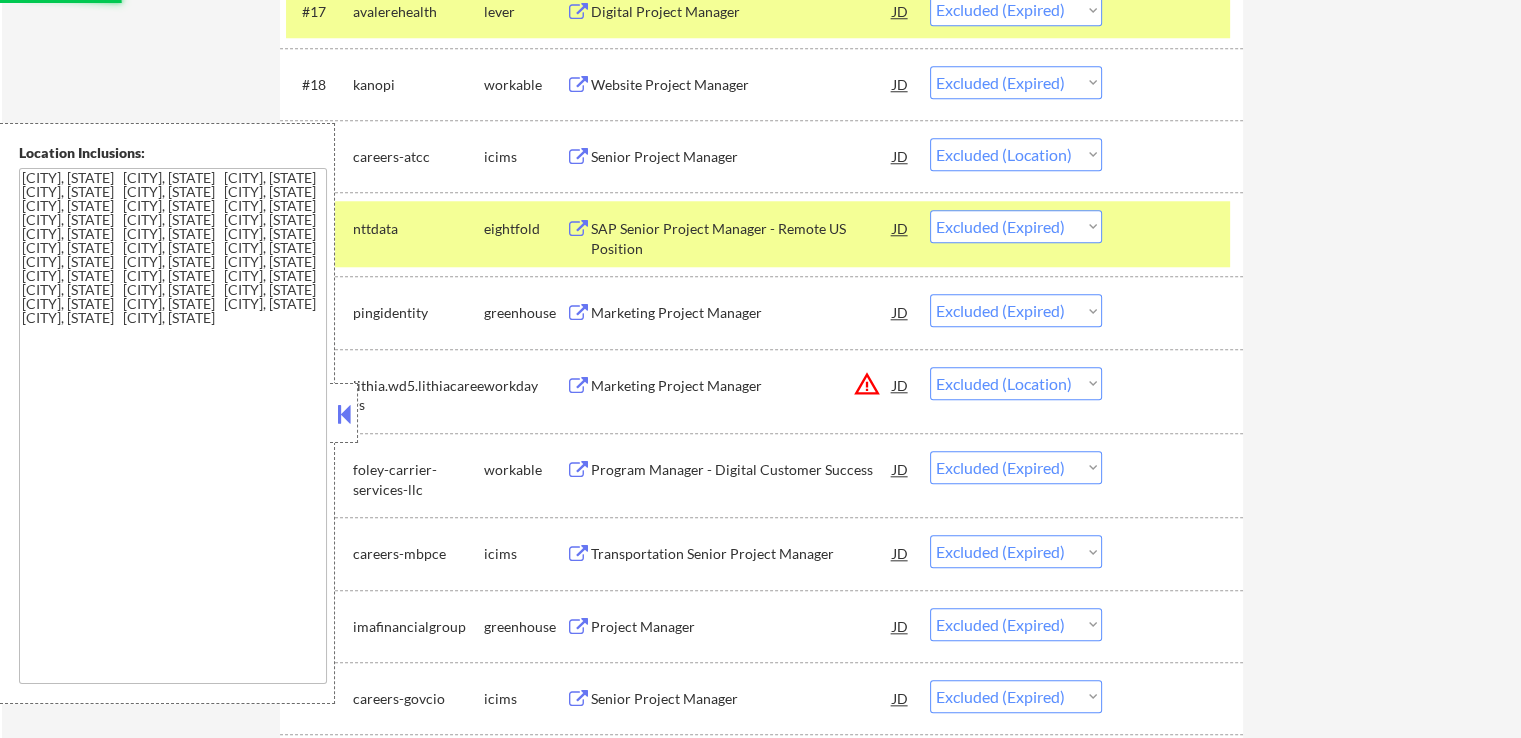 click on "← Return to /applysquad Mailslurp Inbox Job Search Builder [FIRST] [LAST] User Email:  [EMAIL] Application Email:  [EMAIL] Mailslurp Email:  [EMAIL] LinkedIn:   https://www.linkedin.com/in/[PERSON]/
Phone:  [PHONE] Current Location:  [CITY], [STATE] Applies:  61 sent / 10000 bought Internal Notes Can work in country of residence?:  yes Squad Notes Minimum salary:  $90,000 Will need Visa to work in that country now/future?:   no Download Resume Add a Job Manually Ahsan Applications Pending (0) Excluded (66) Applied (61) All (127) View All Results Back 1 / 1
Next Company ATS Title Status Date Applied #1 neweratech greenhouse Digital Program Manager JD warning_amber Choose an option... Pending Applied Excluded (Questions) Excluded (Expired) Excluded (Location) Excluded (Bad Match) Excluded (Blocklist) Excluded (Salary) Excluded (Other) success #2 quinstreet greenhouse Project Manager JD warning_amber Choose an option... Pending Applied #3 fullstory" at bounding box center (762, 1109) 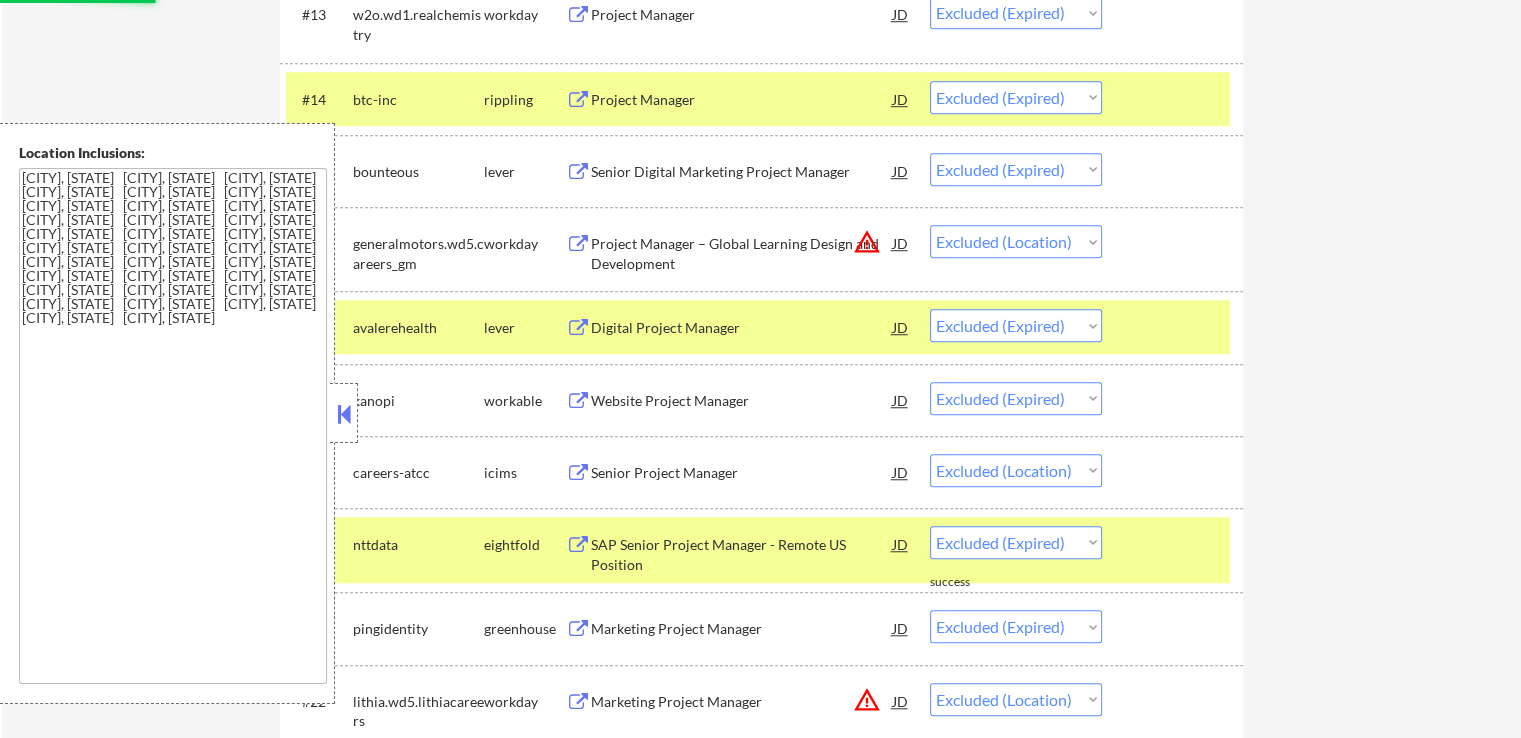 scroll, scrollTop: 1500, scrollLeft: 0, axis: vertical 